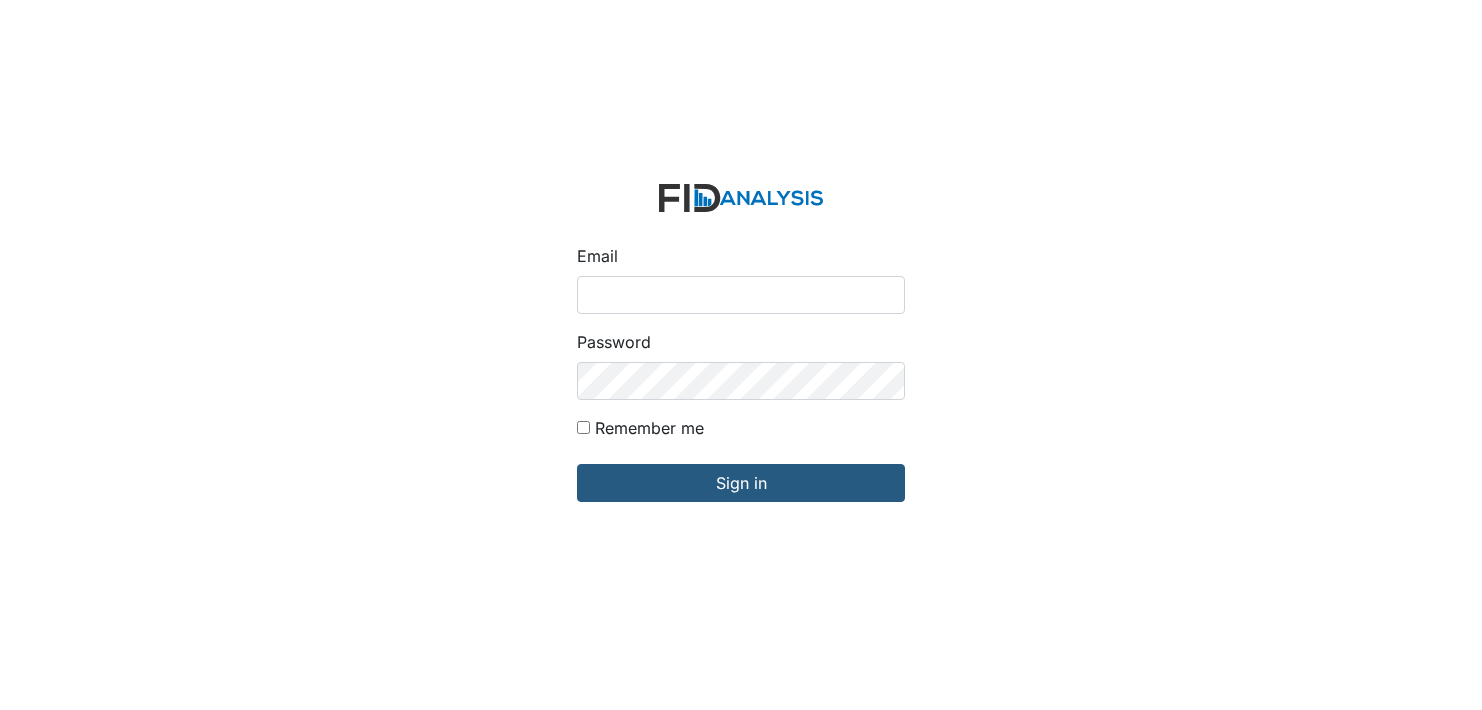 scroll, scrollTop: 0, scrollLeft: 0, axis: both 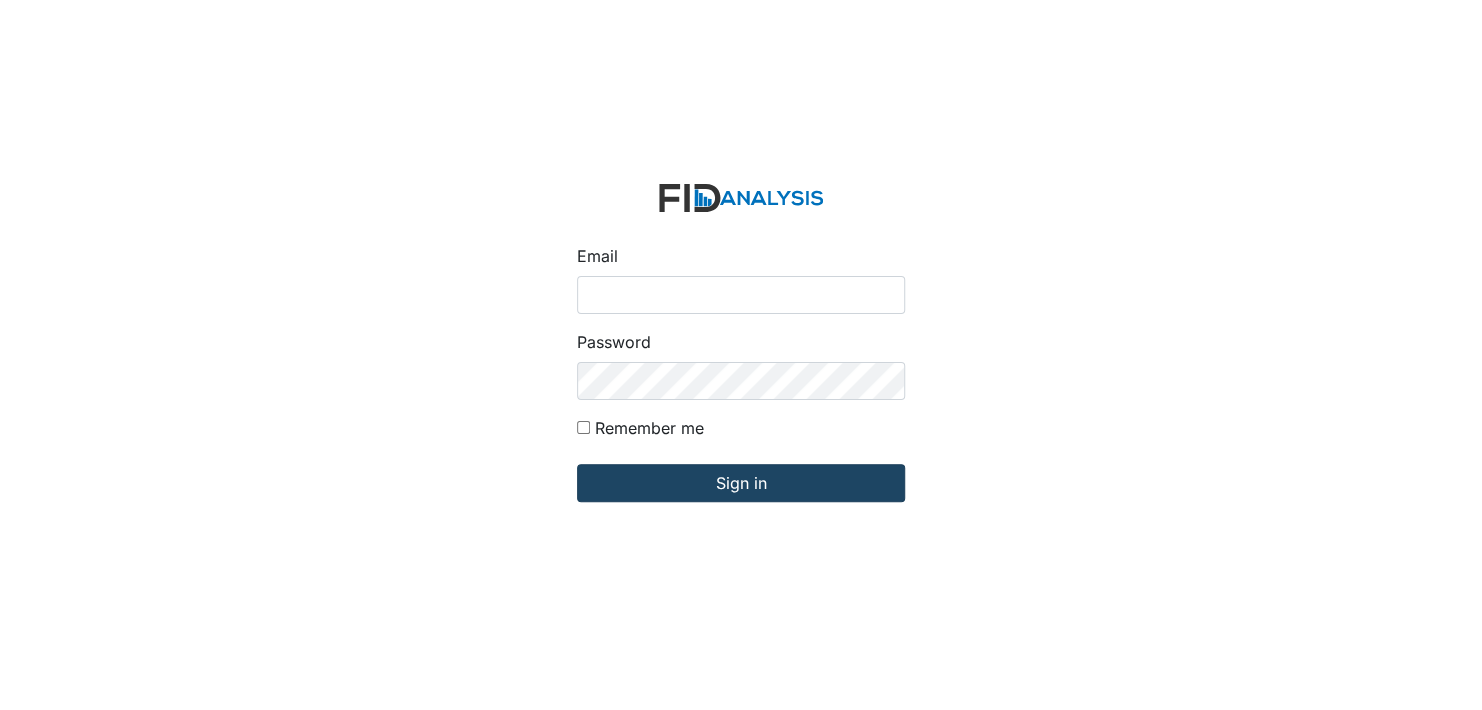 type on "[EMAIL]" 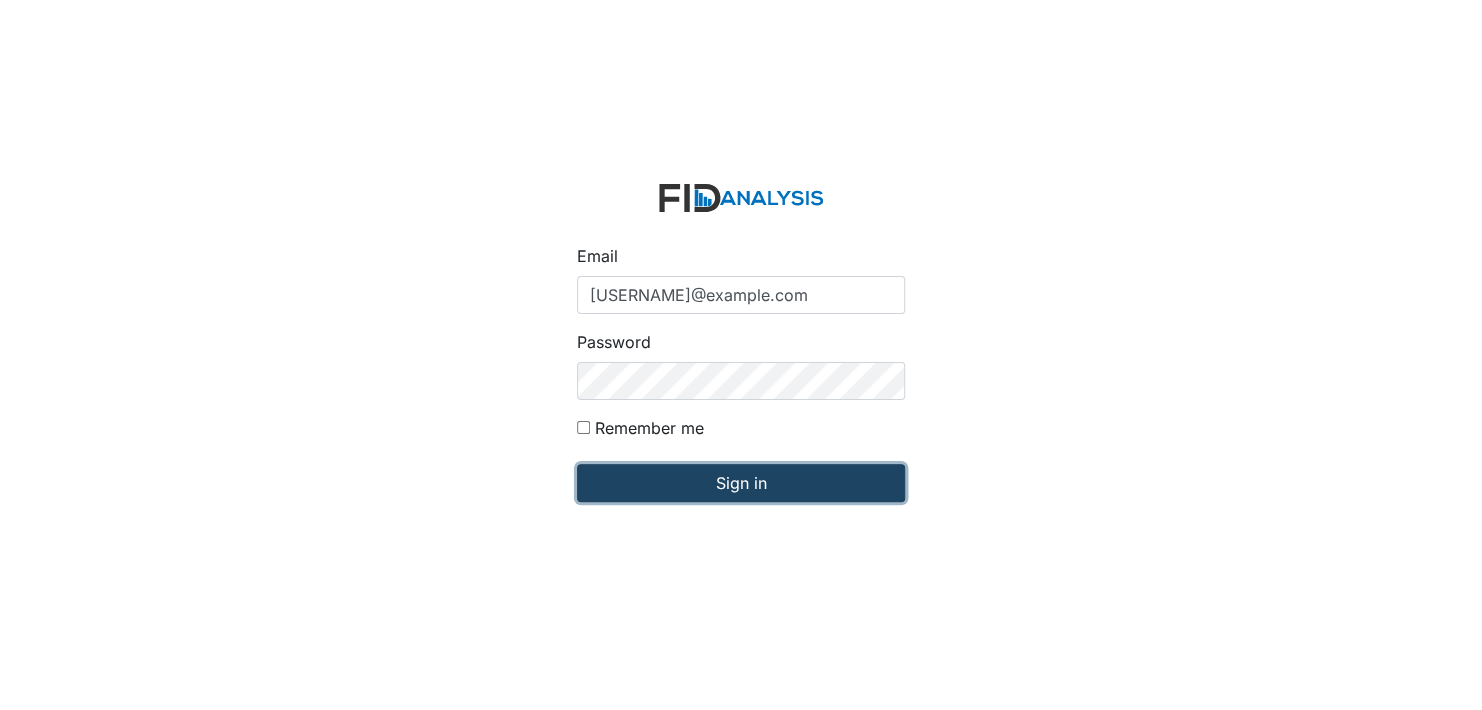 click on "Sign in" at bounding box center [741, 483] 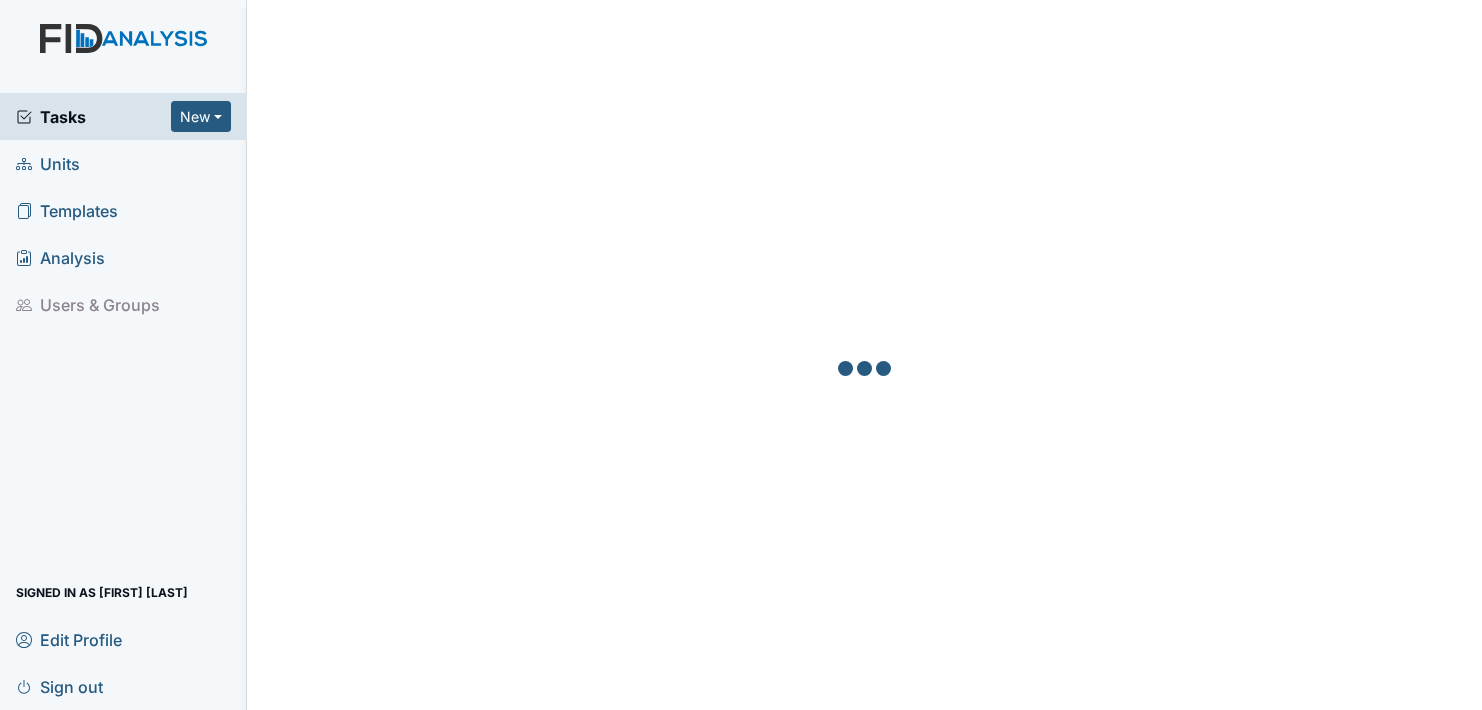 scroll, scrollTop: 0, scrollLeft: 0, axis: both 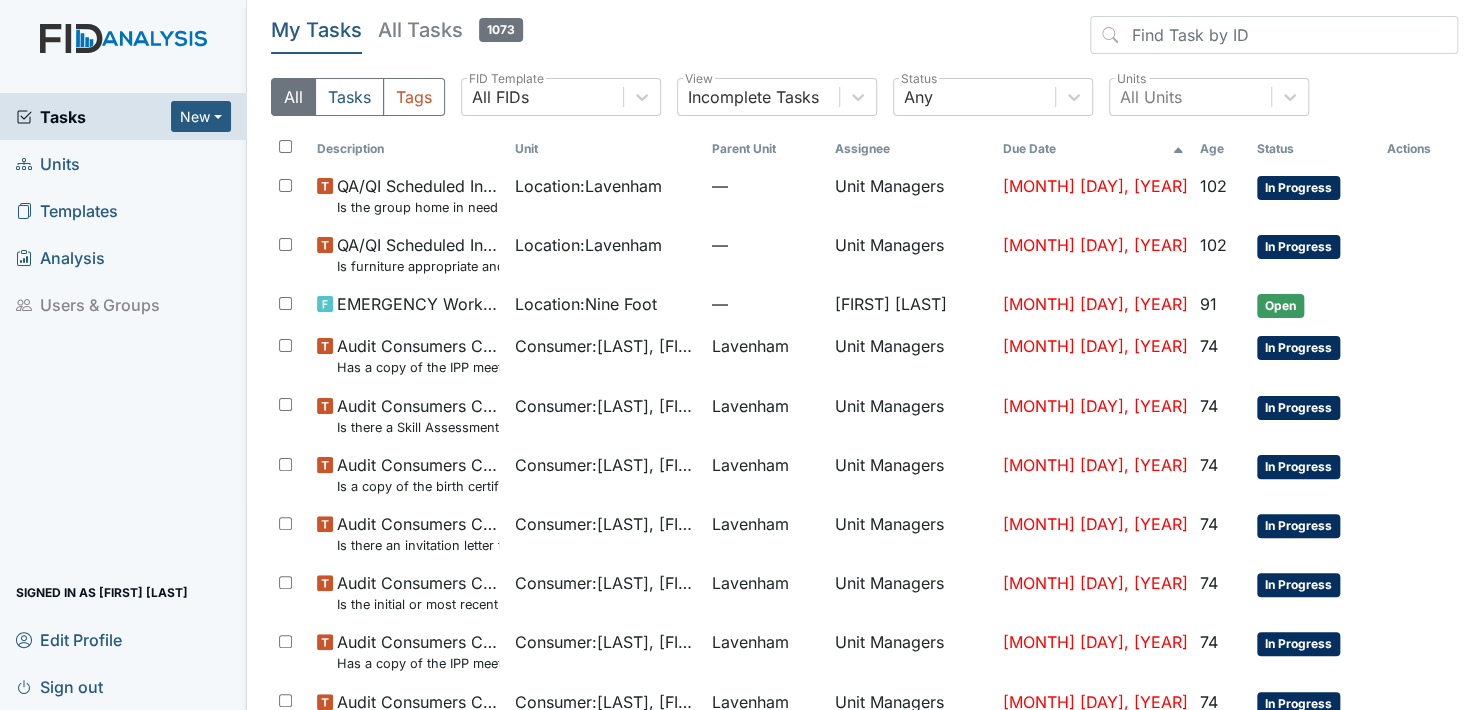 click on "Units" at bounding box center [48, 163] 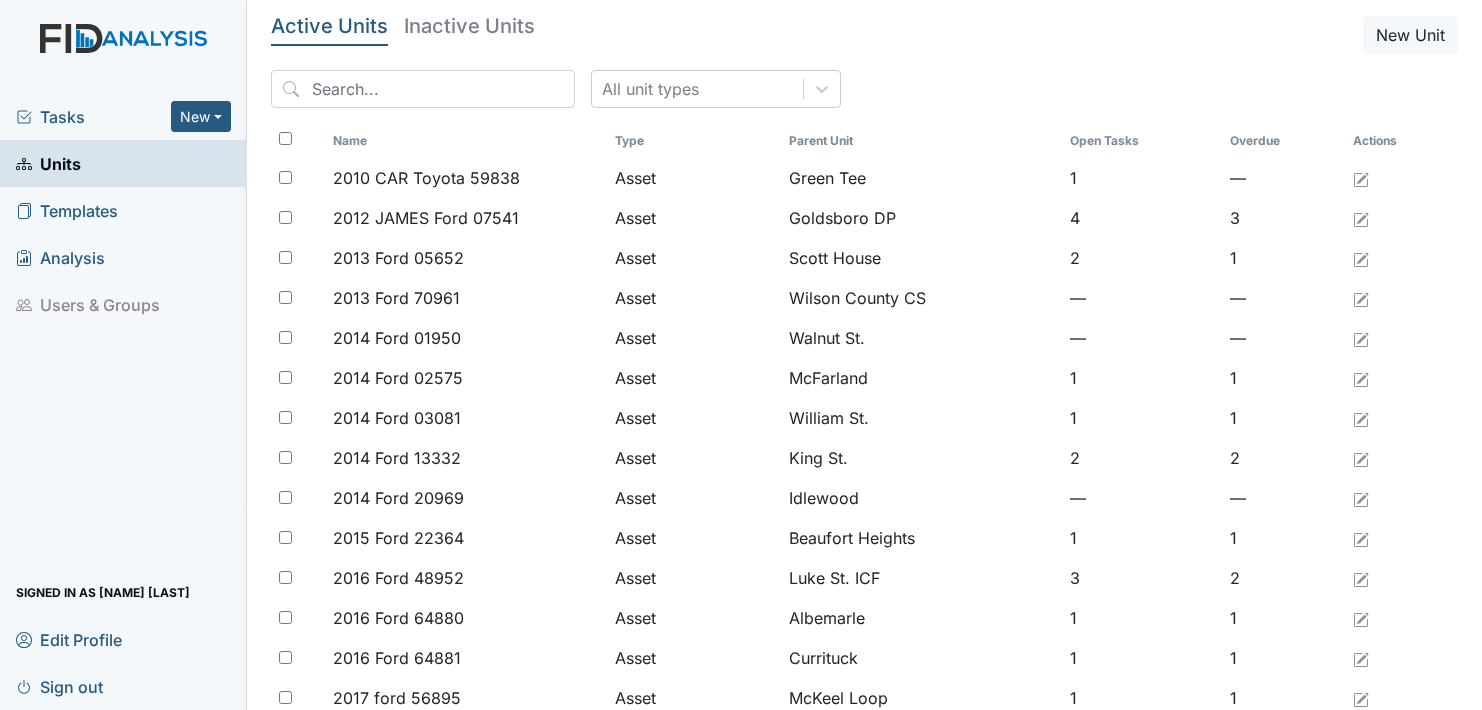 scroll, scrollTop: 0, scrollLeft: 0, axis: both 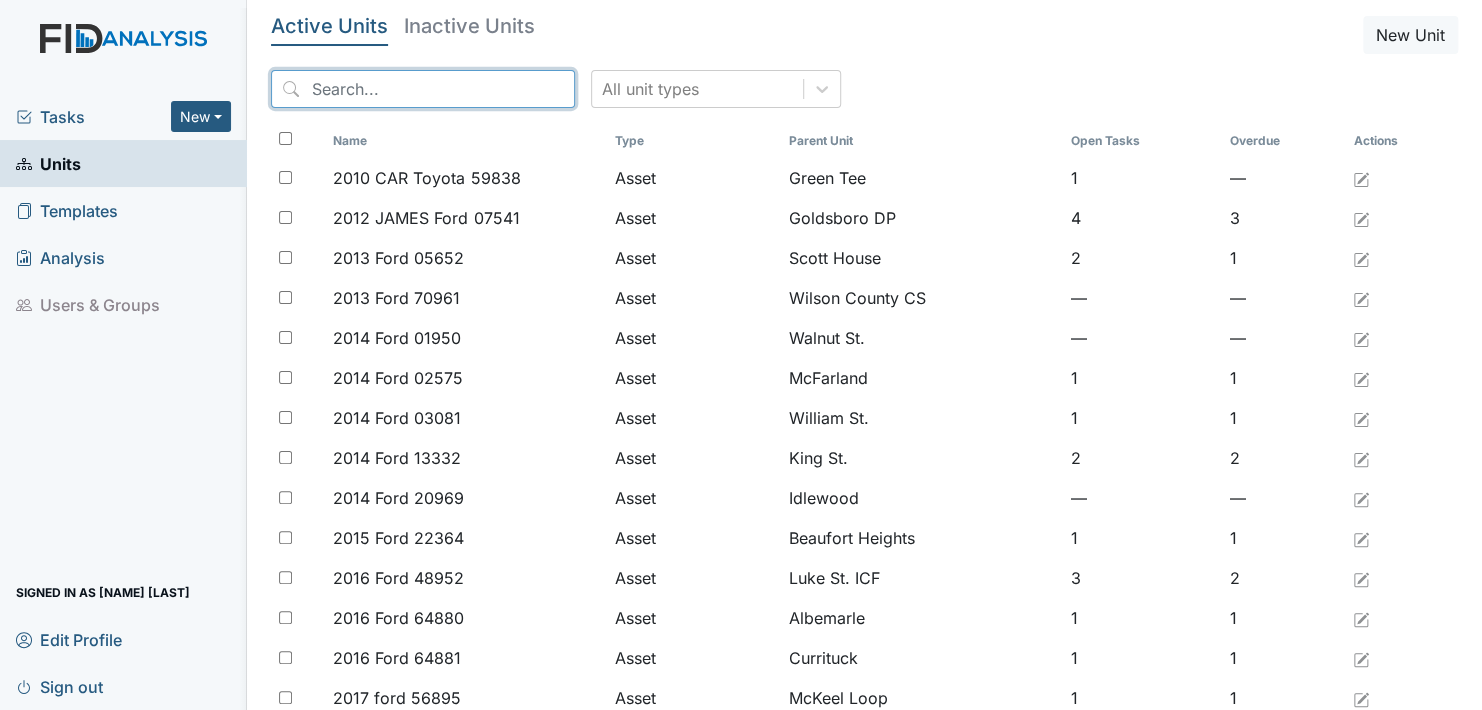 click at bounding box center (423, 89) 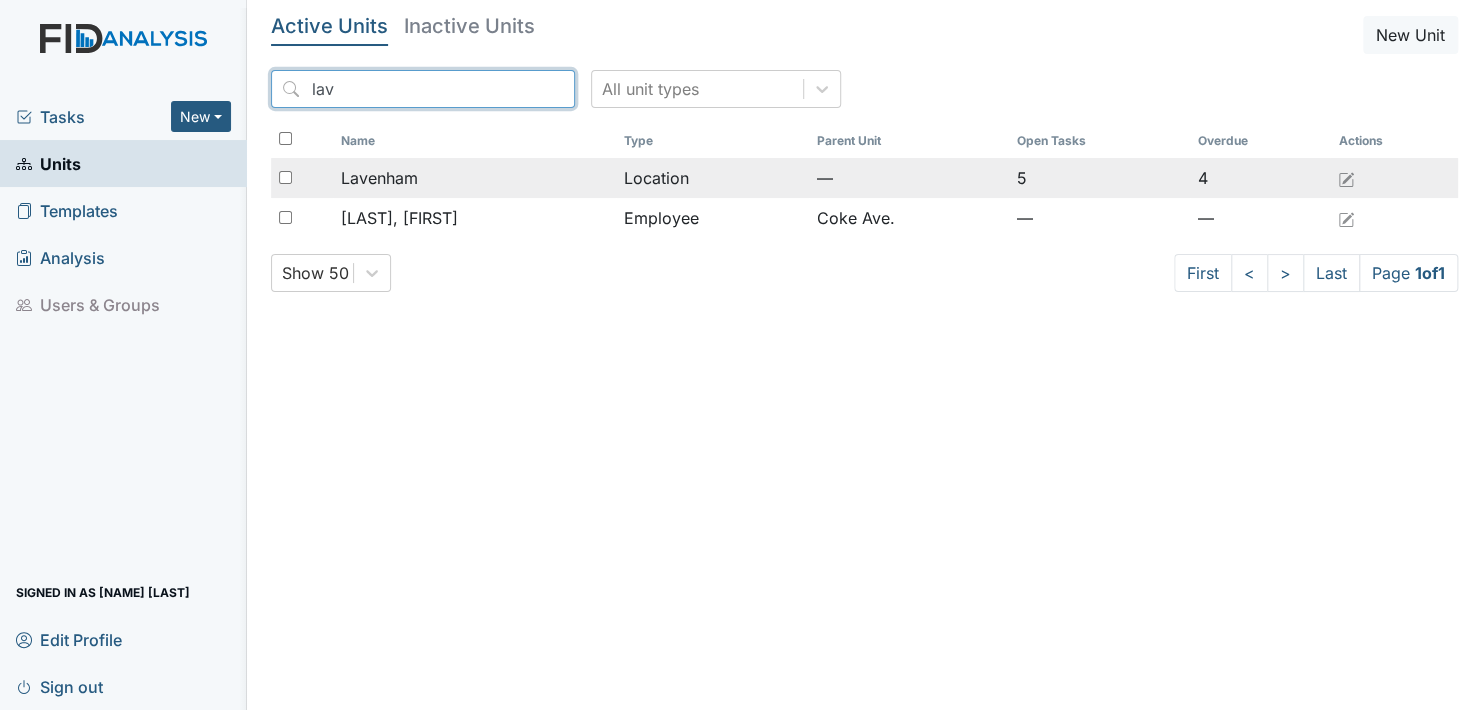 type on "lav" 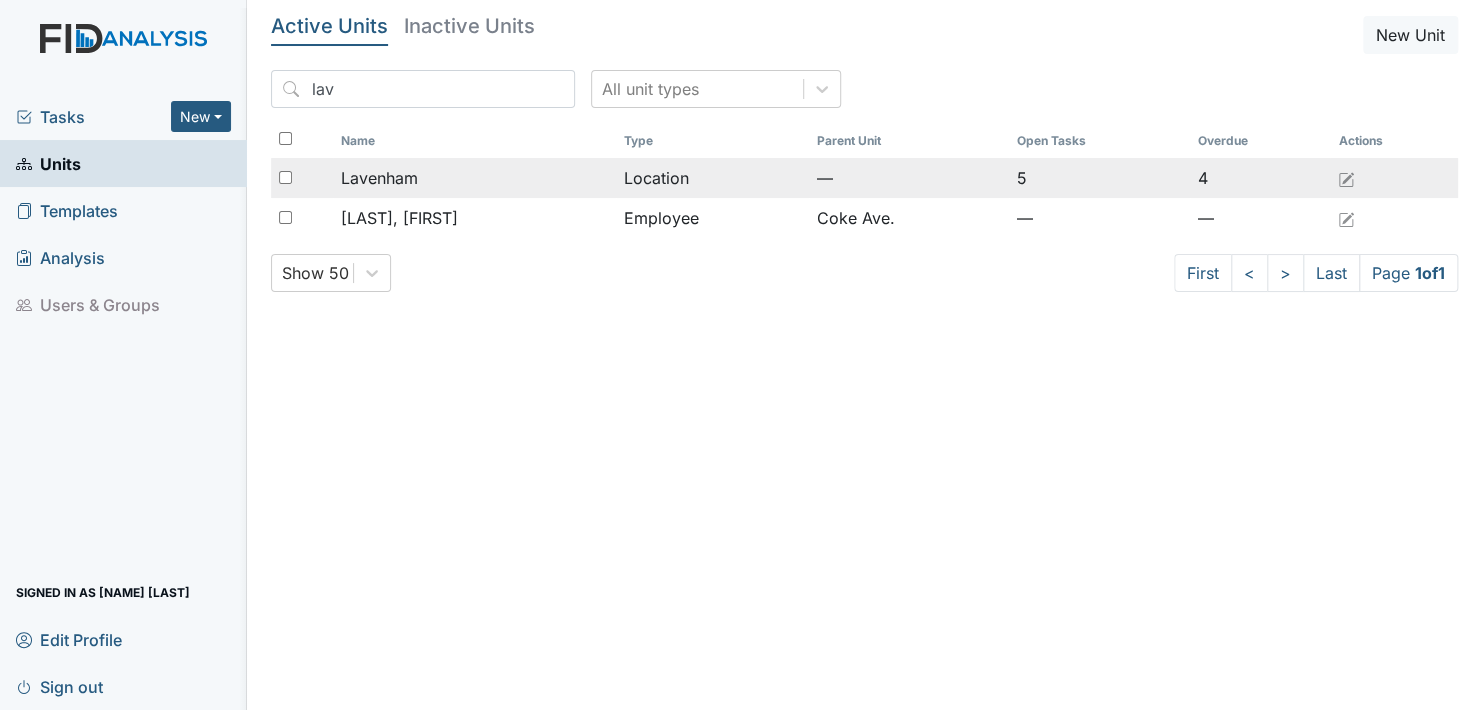 click on "Lavenham" at bounding box center (379, 178) 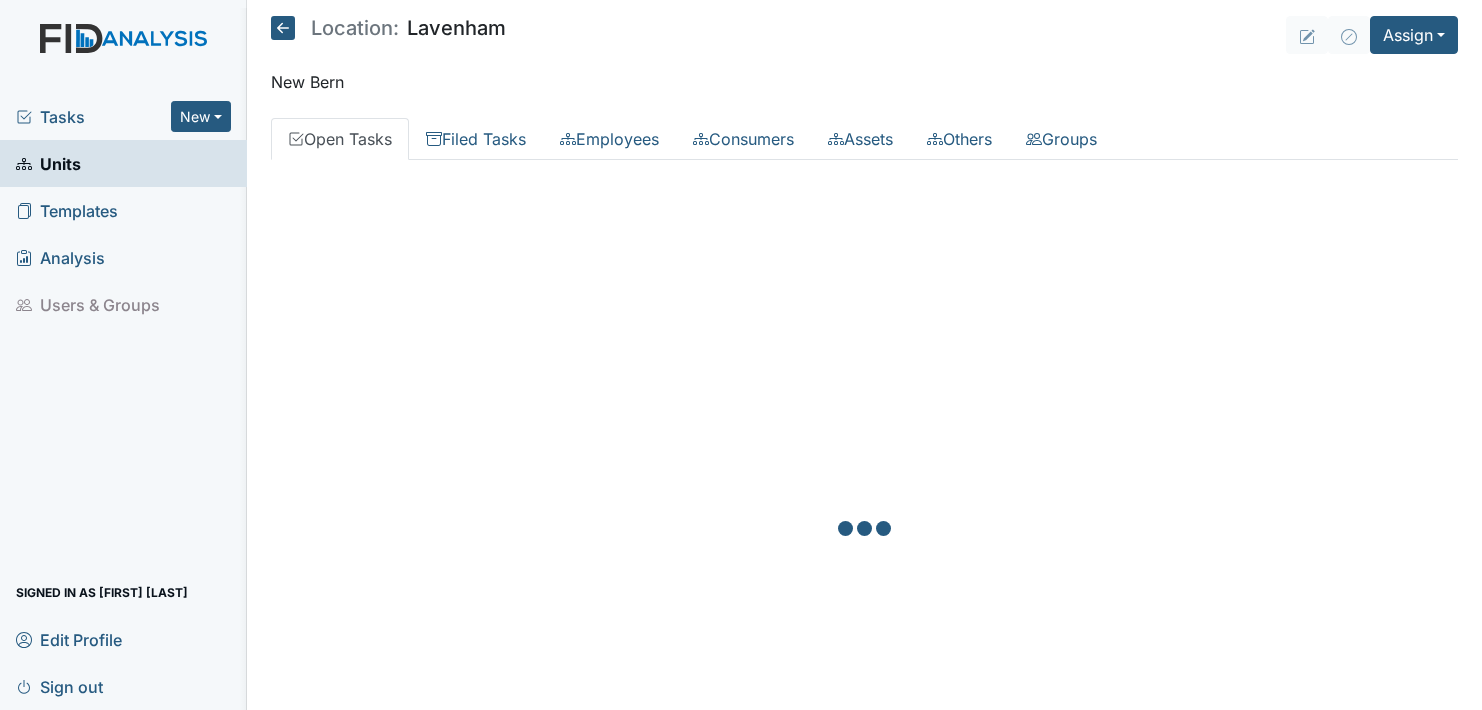 scroll, scrollTop: 0, scrollLeft: 0, axis: both 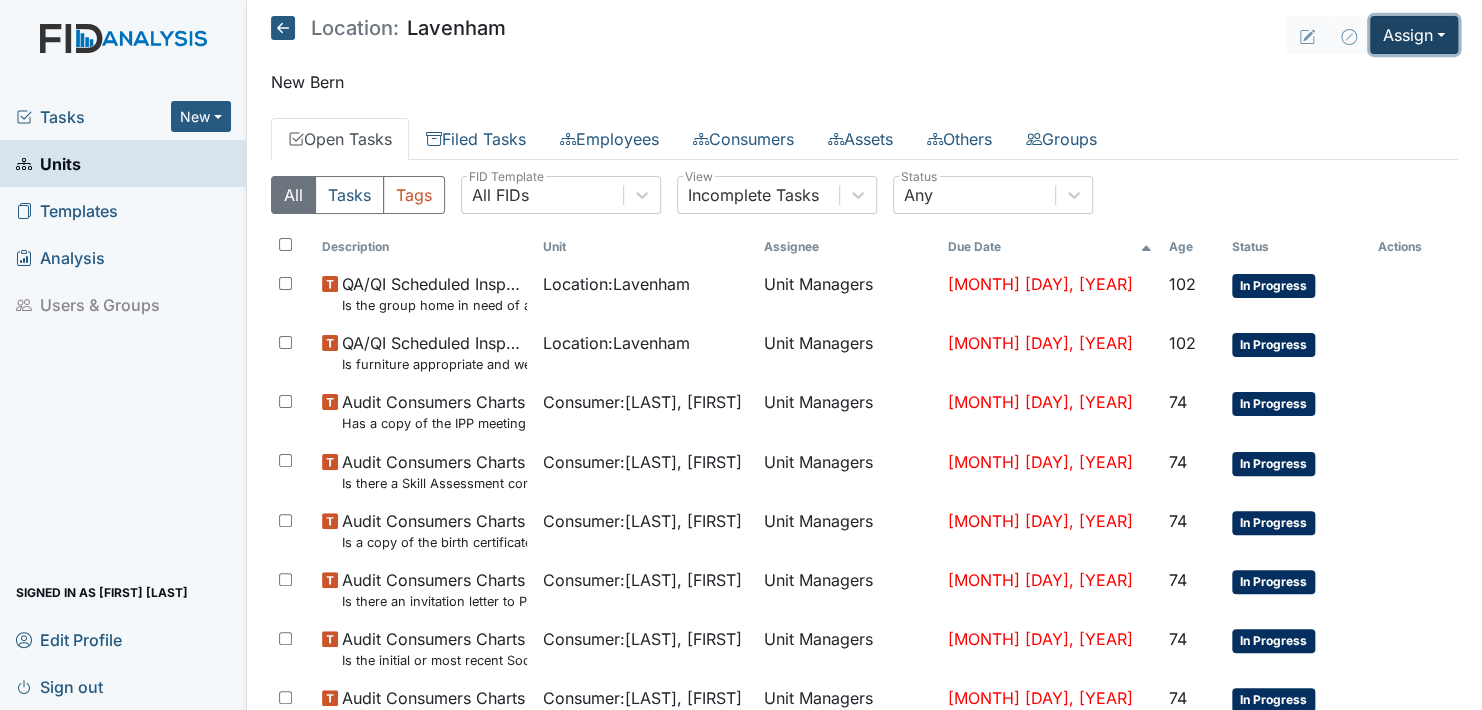 click on "Assign" at bounding box center [1414, 35] 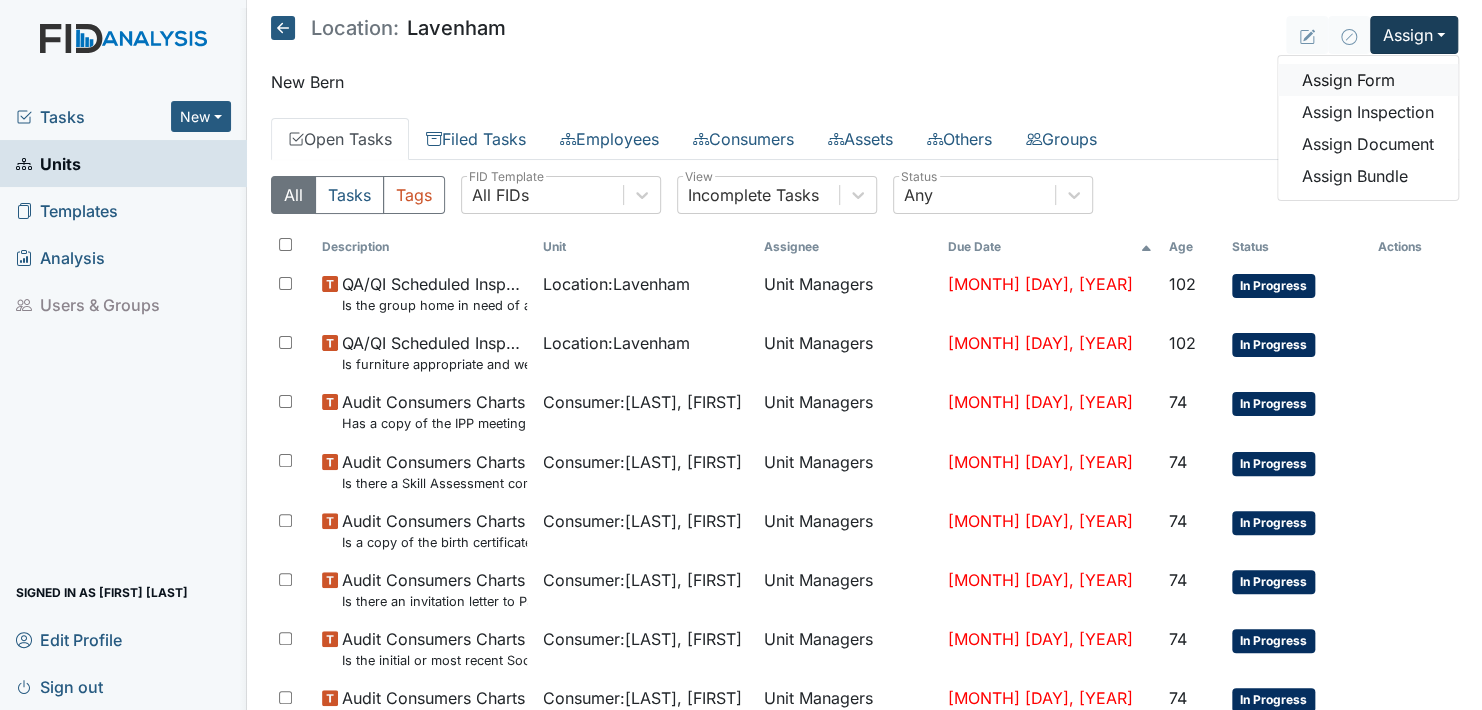 click on "Assign Form" at bounding box center (1368, 80) 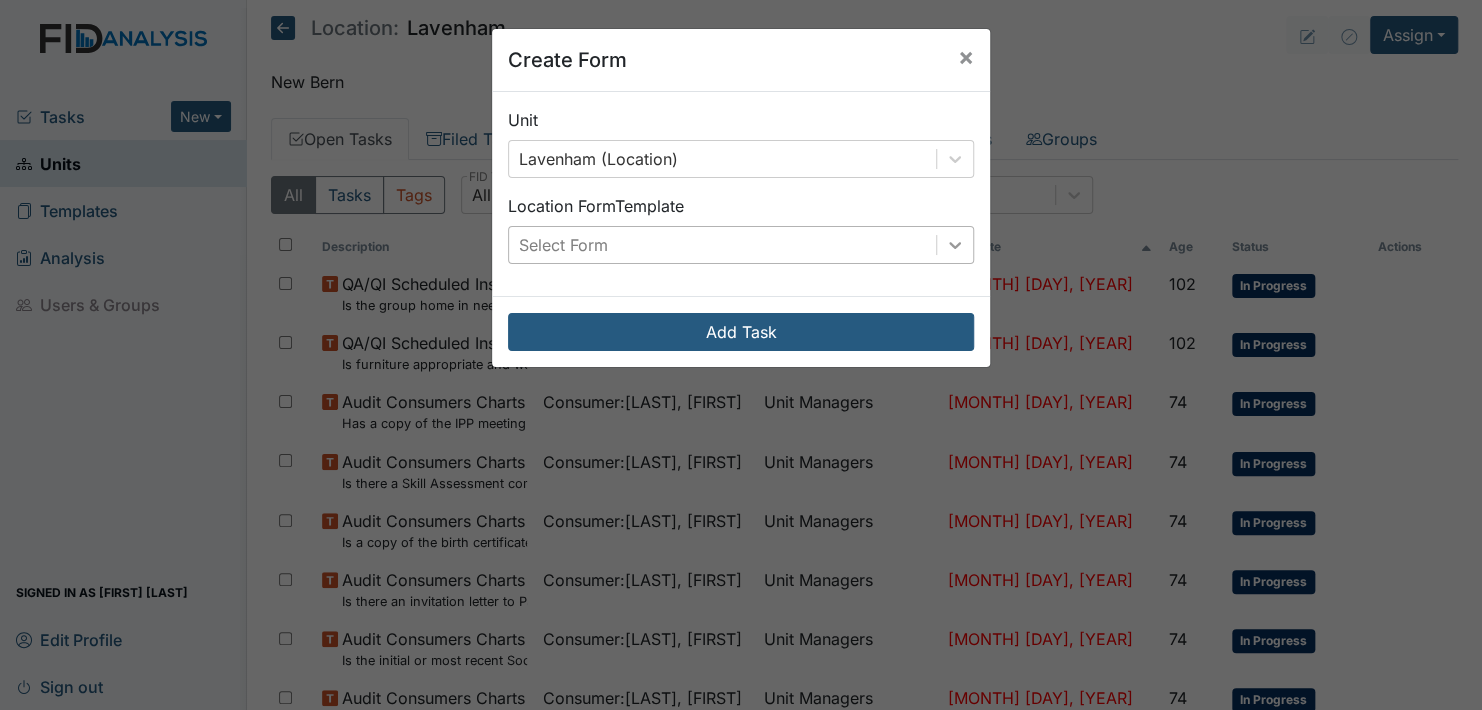 click 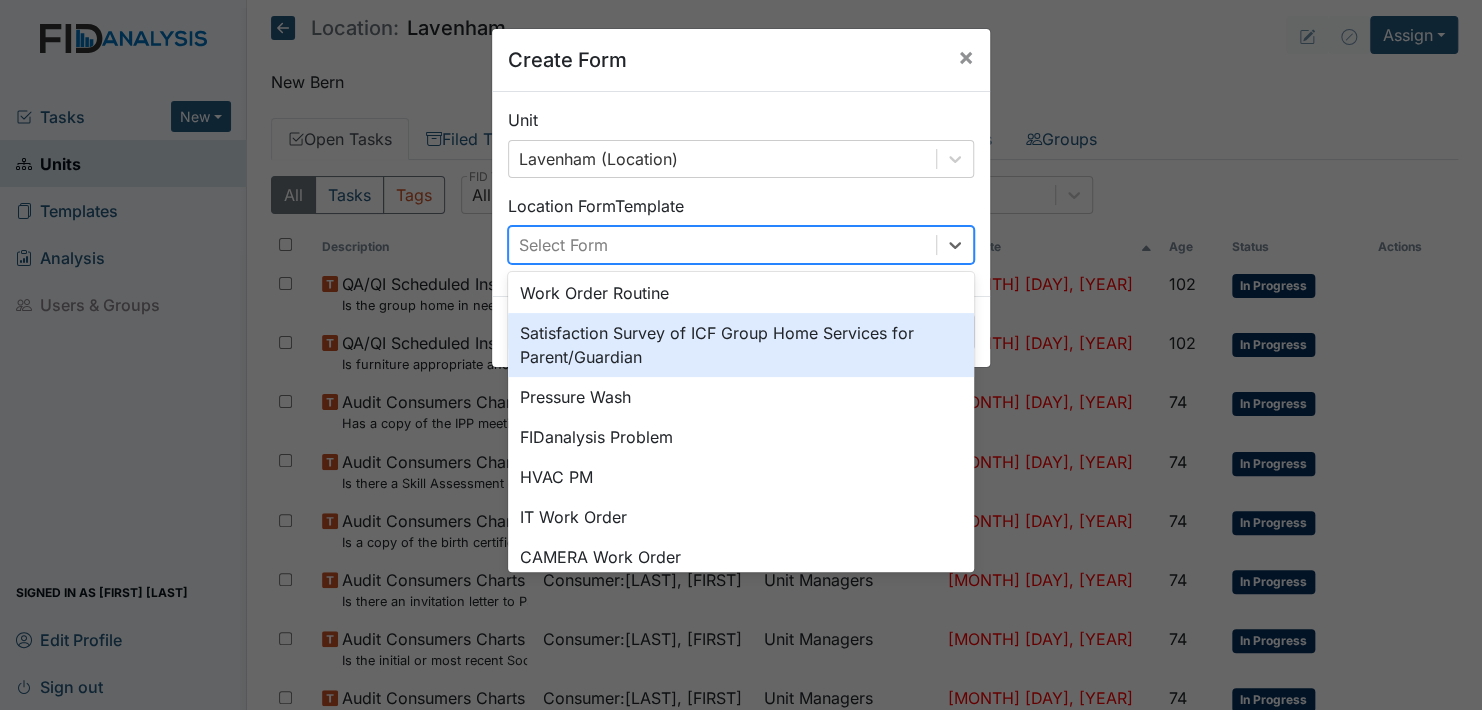 scroll, scrollTop: 0, scrollLeft: 0, axis: both 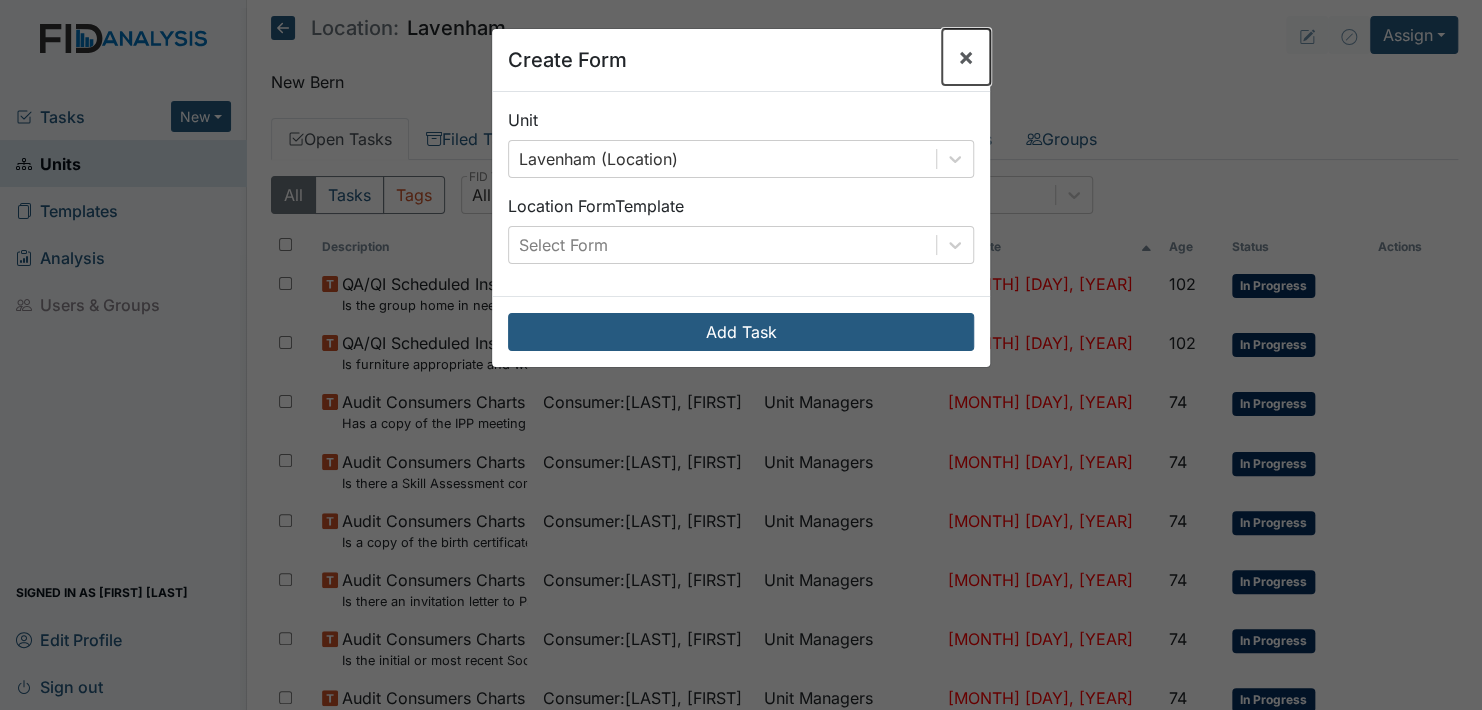 click on "×" at bounding box center (966, 56) 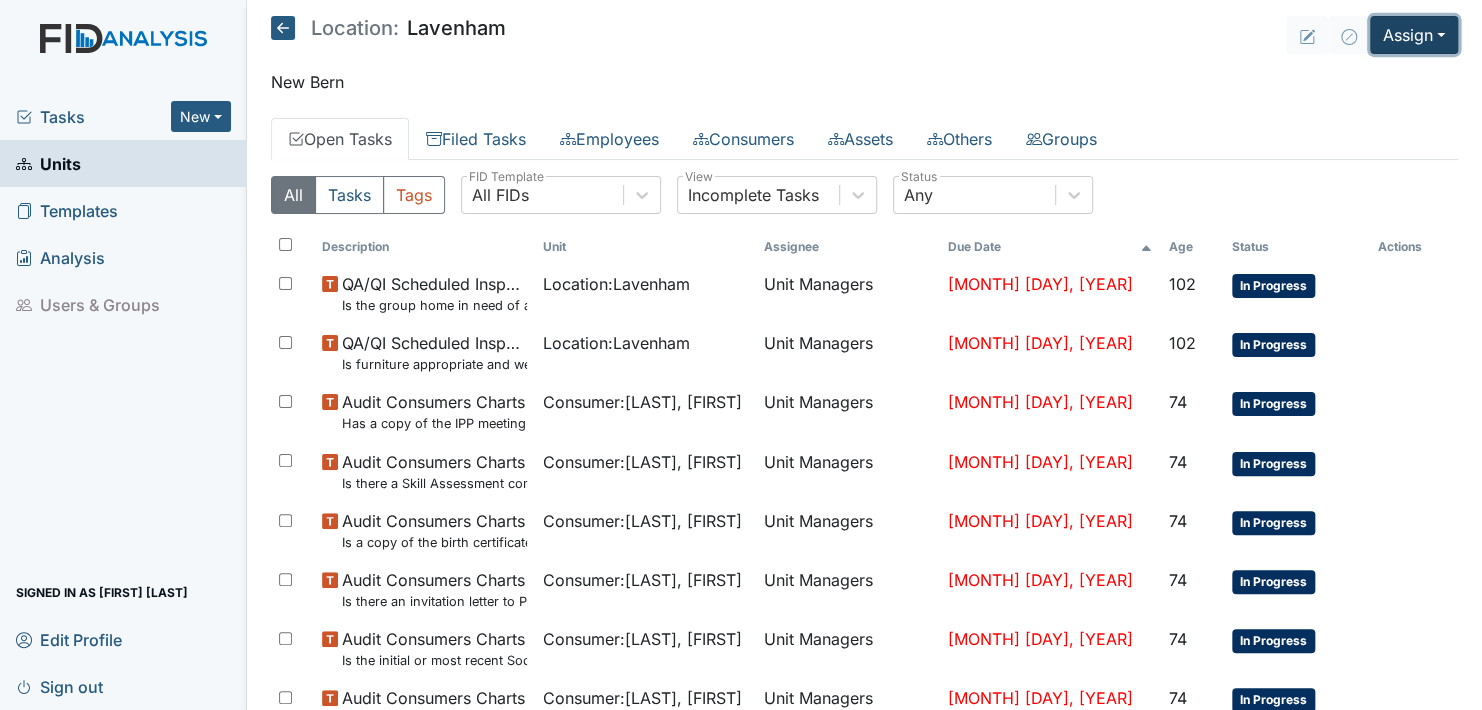 click on "Assign" at bounding box center [1414, 35] 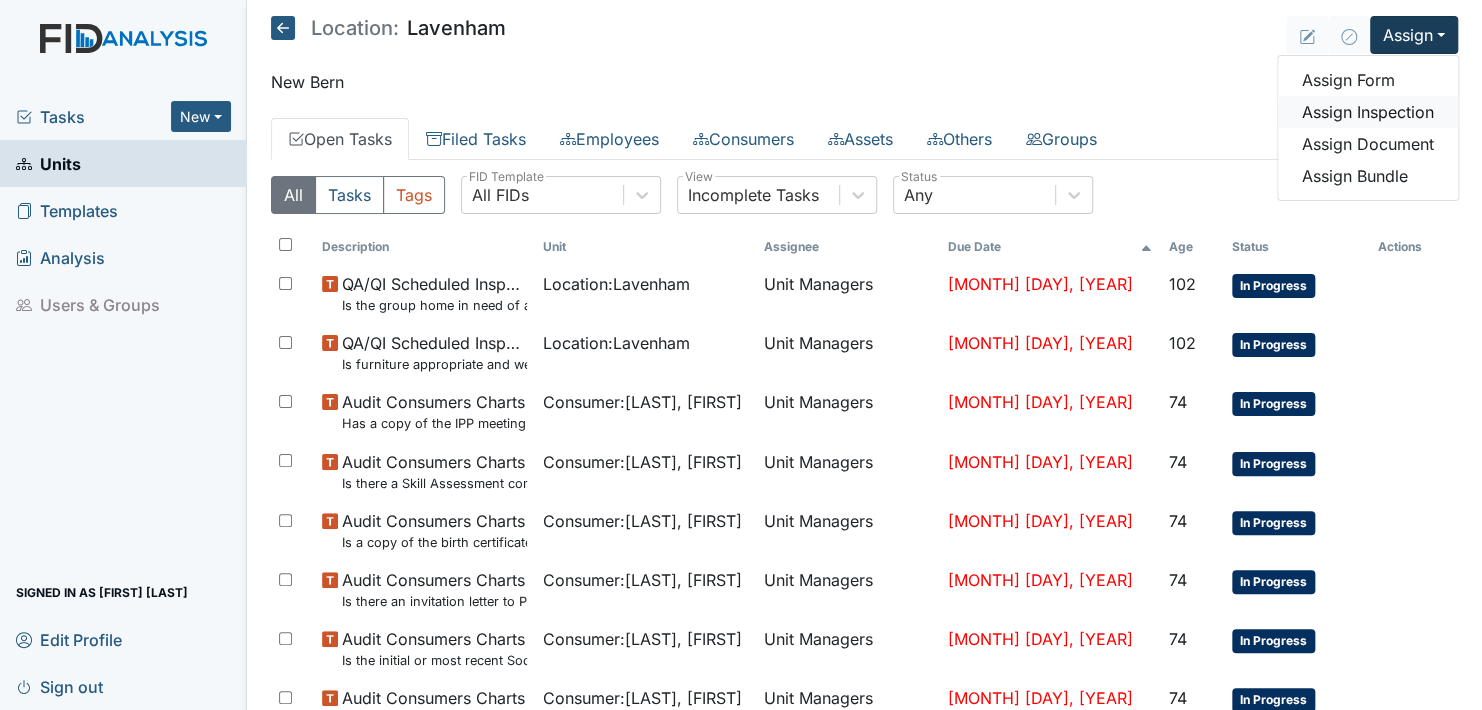 click on "Assign Inspection" at bounding box center (1368, 112) 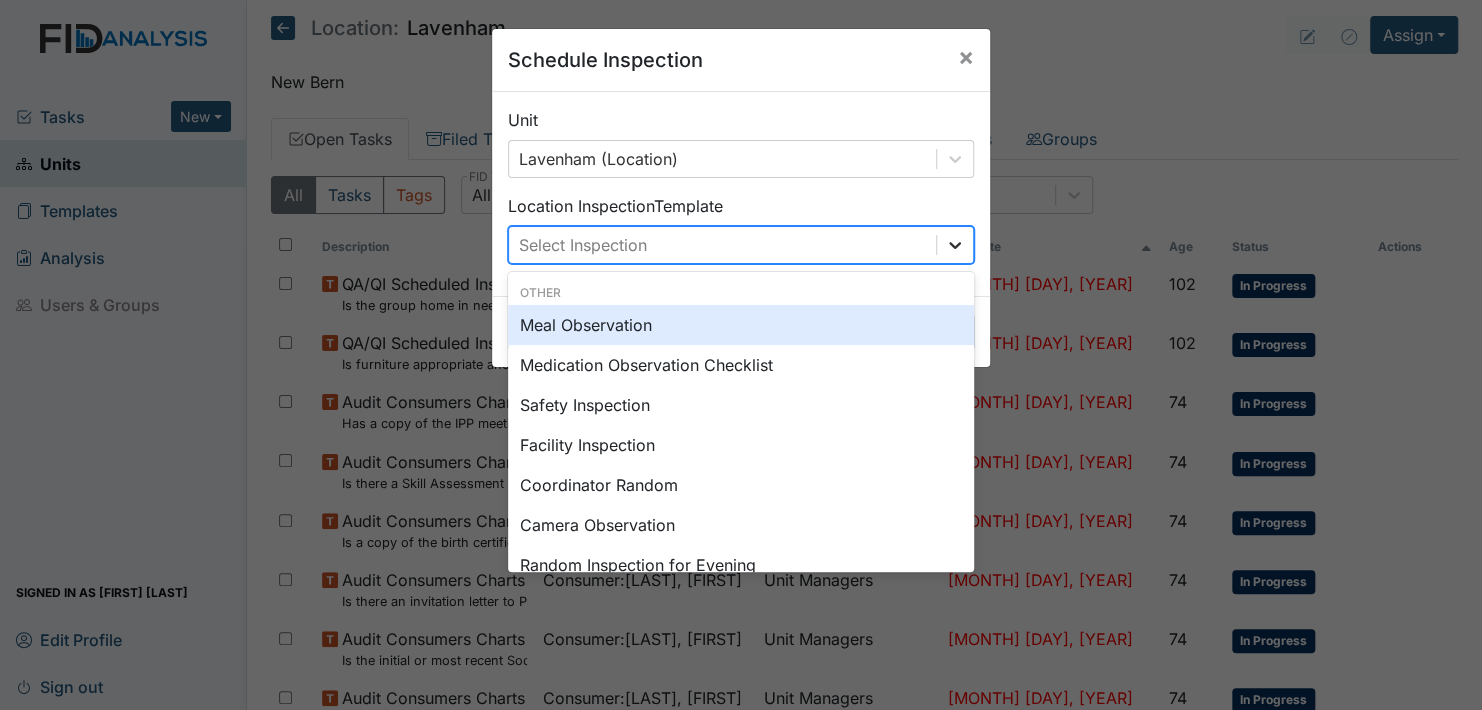 click 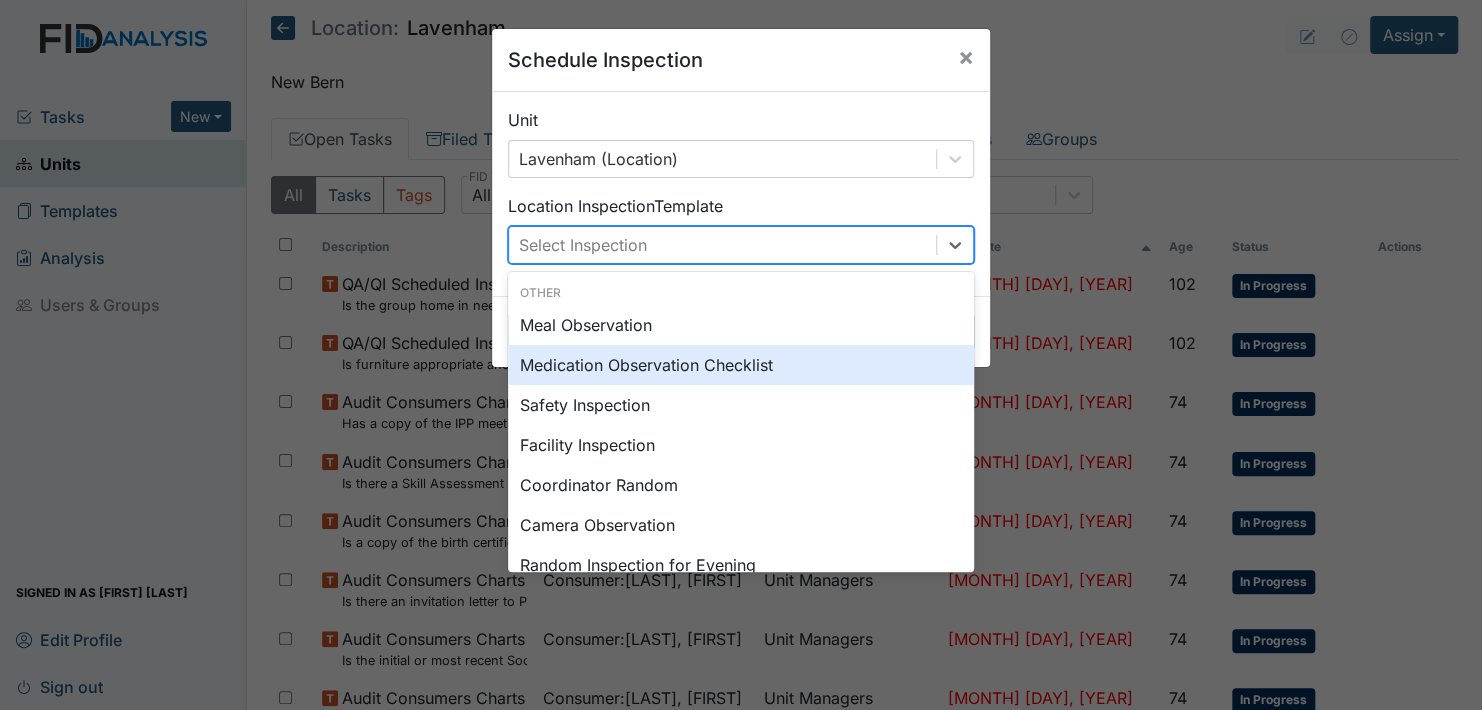 click on "Medication Observation Checklist" at bounding box center [741, 365] 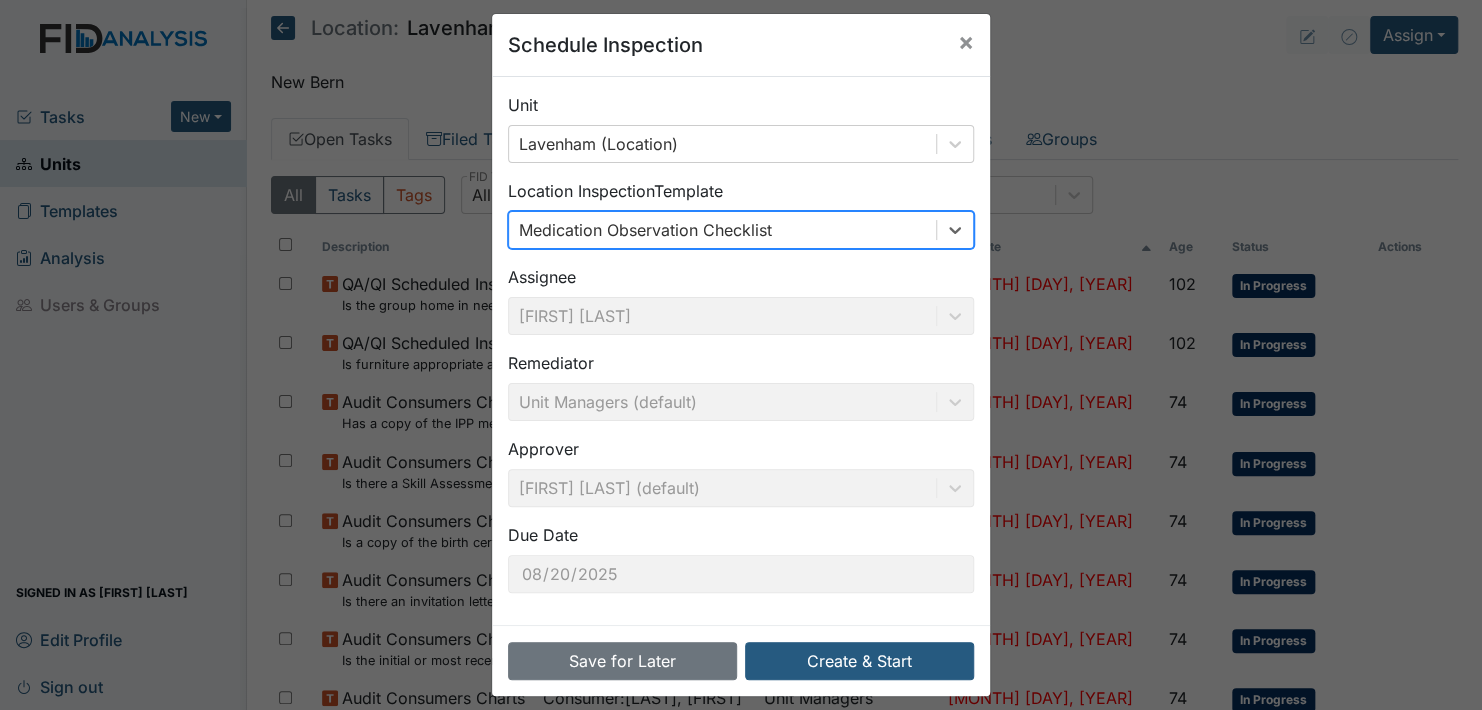 scroll, scrollTop: 28, scrollLeft: 0, axis: vertical 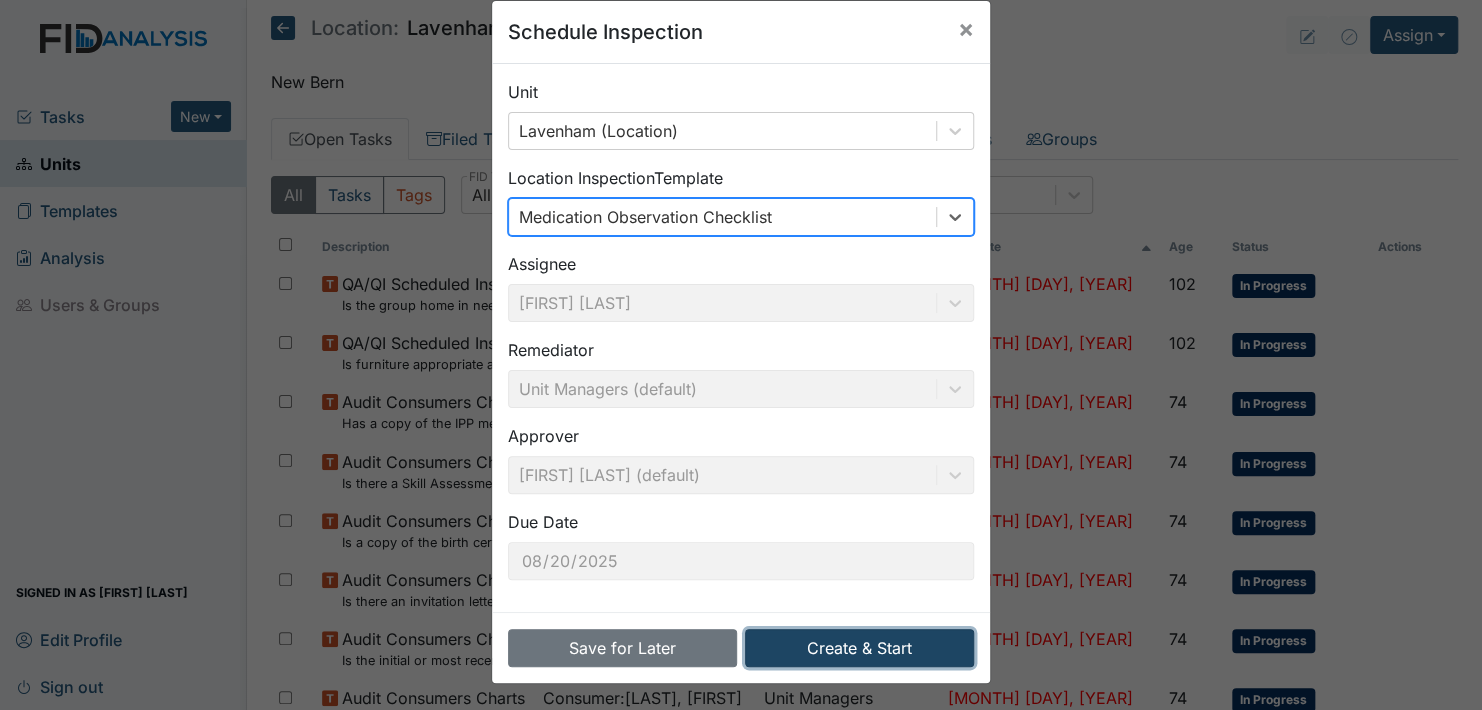 click on "Create & Start" at bounding box center [859, 648] 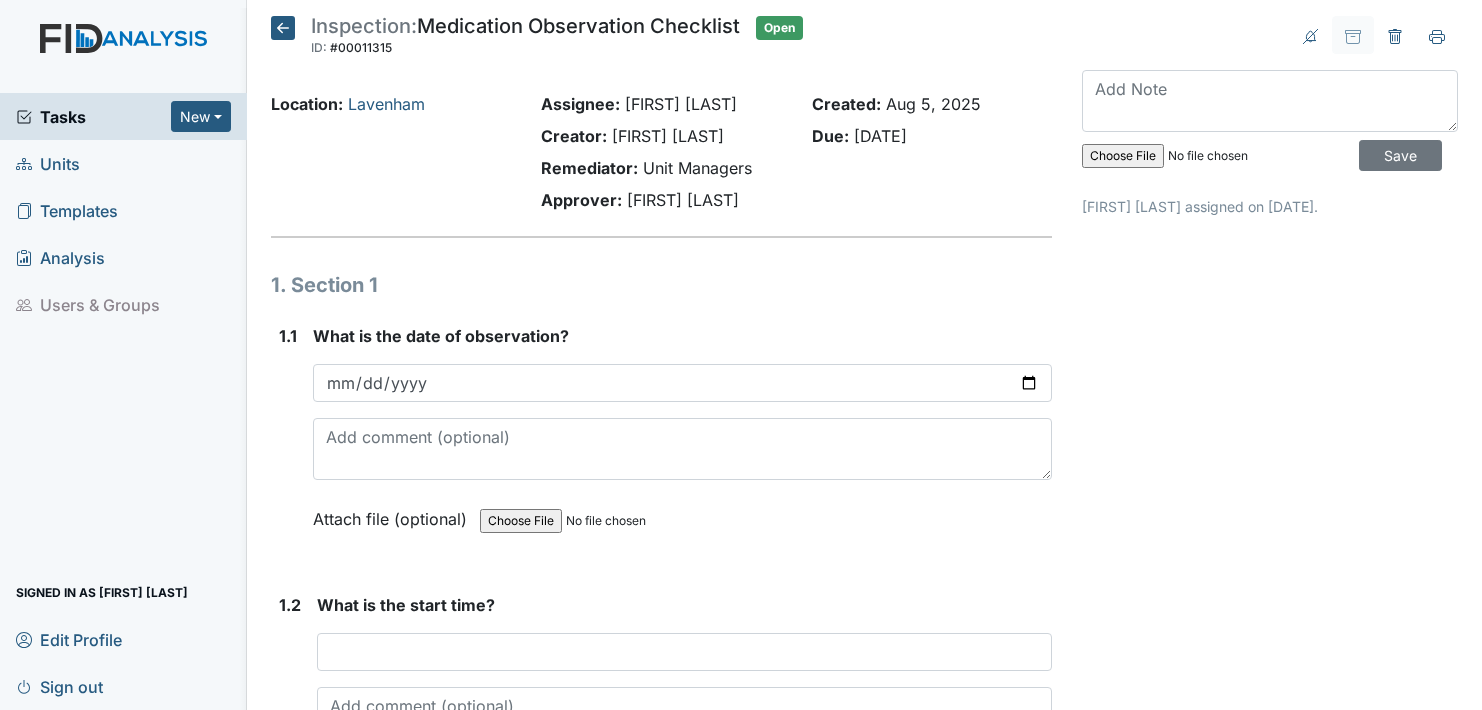 scroll, scrollTop: 0, scrollLeft: 0, axis: both 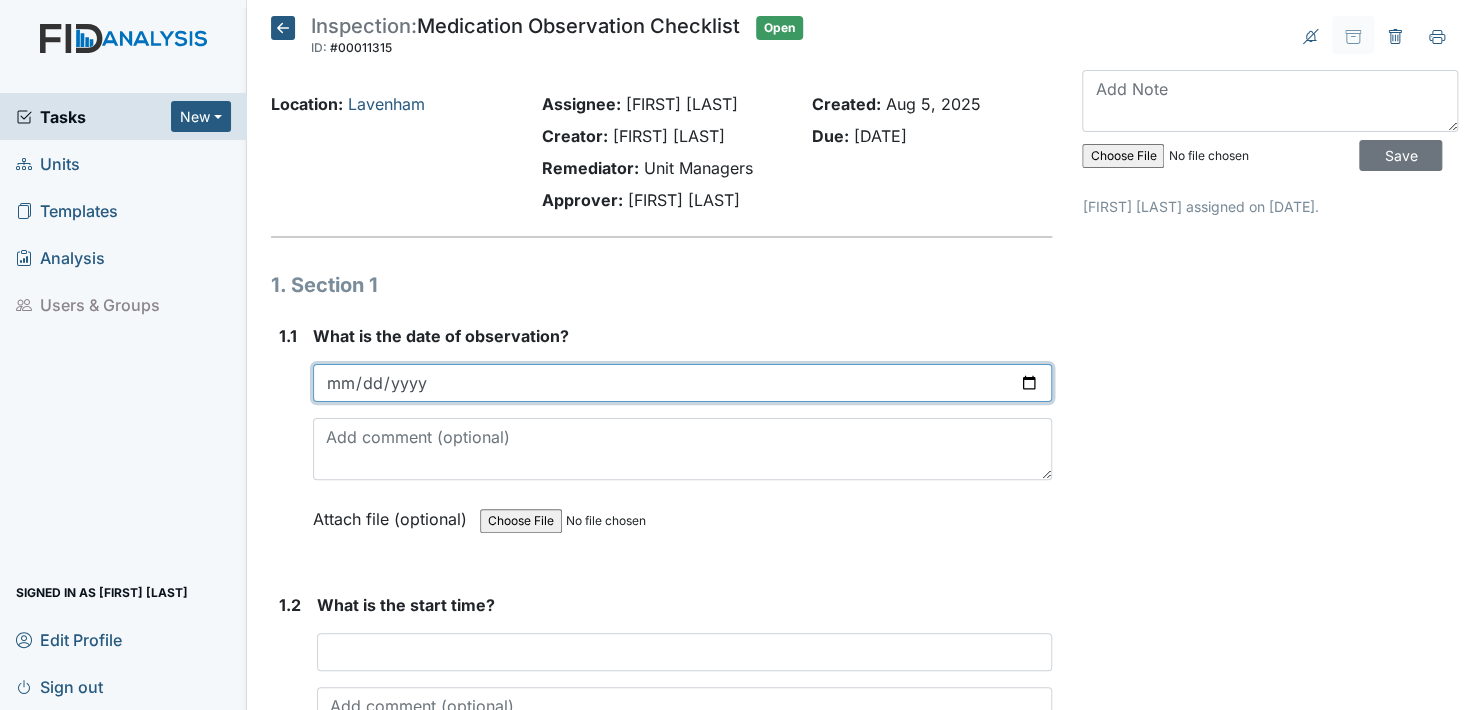 click at bounding box center [682, 383] 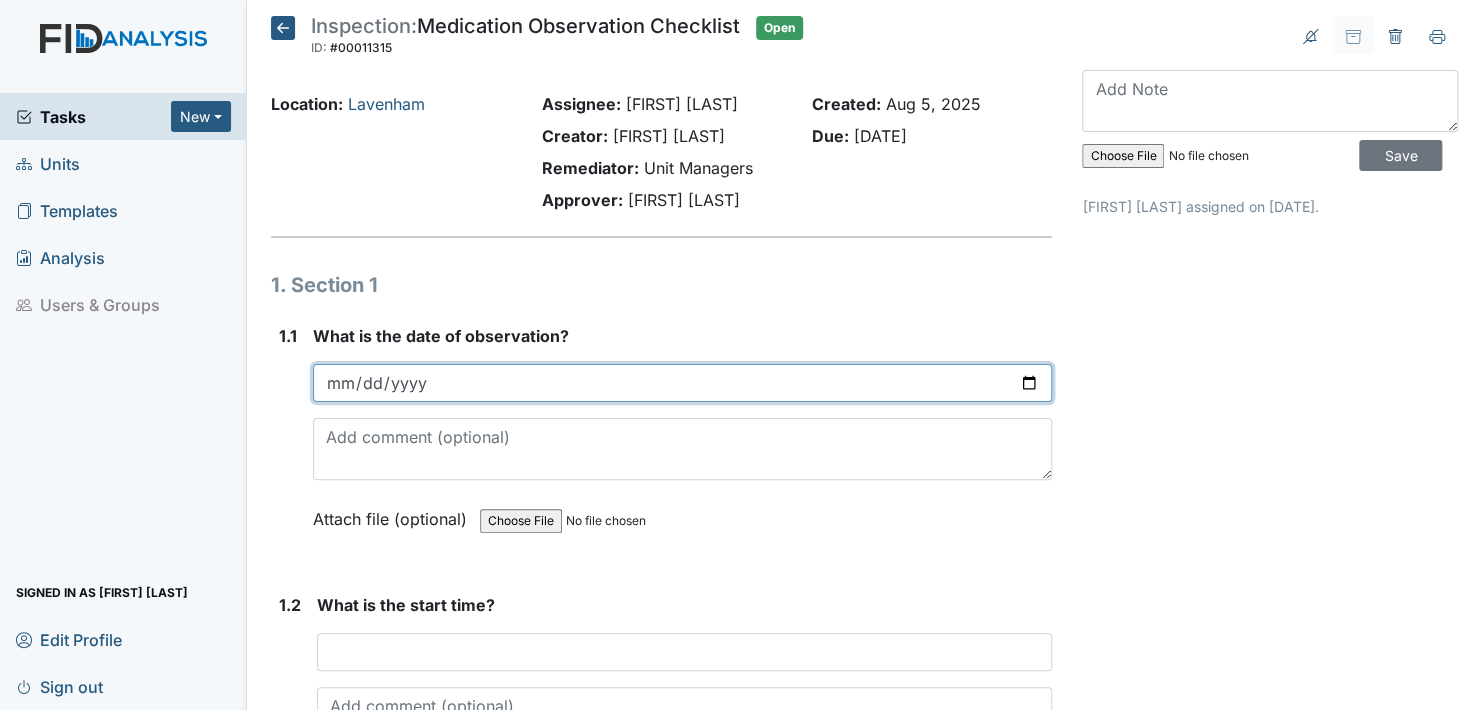 type on "[DATE]" 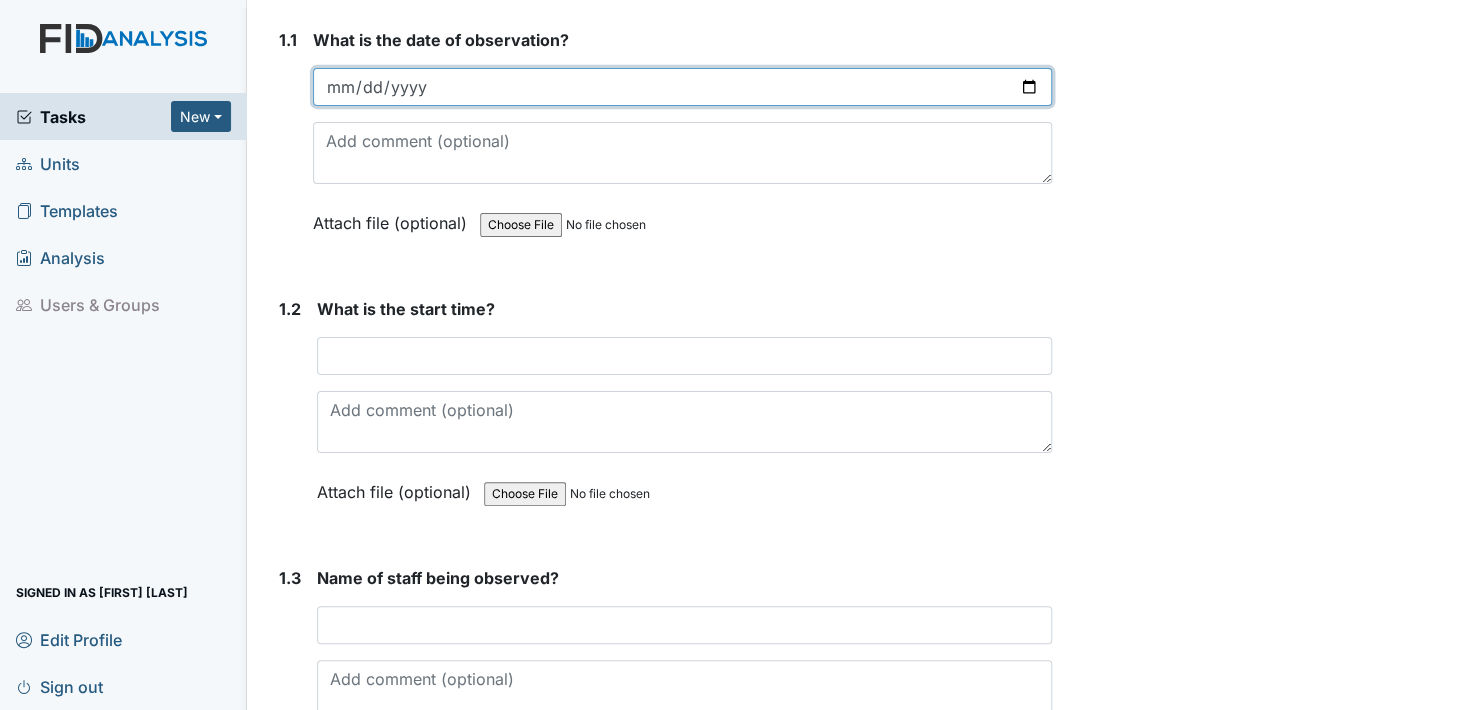 scroll, scrollTop: 300, scrollLeft: 0, axis: vertical 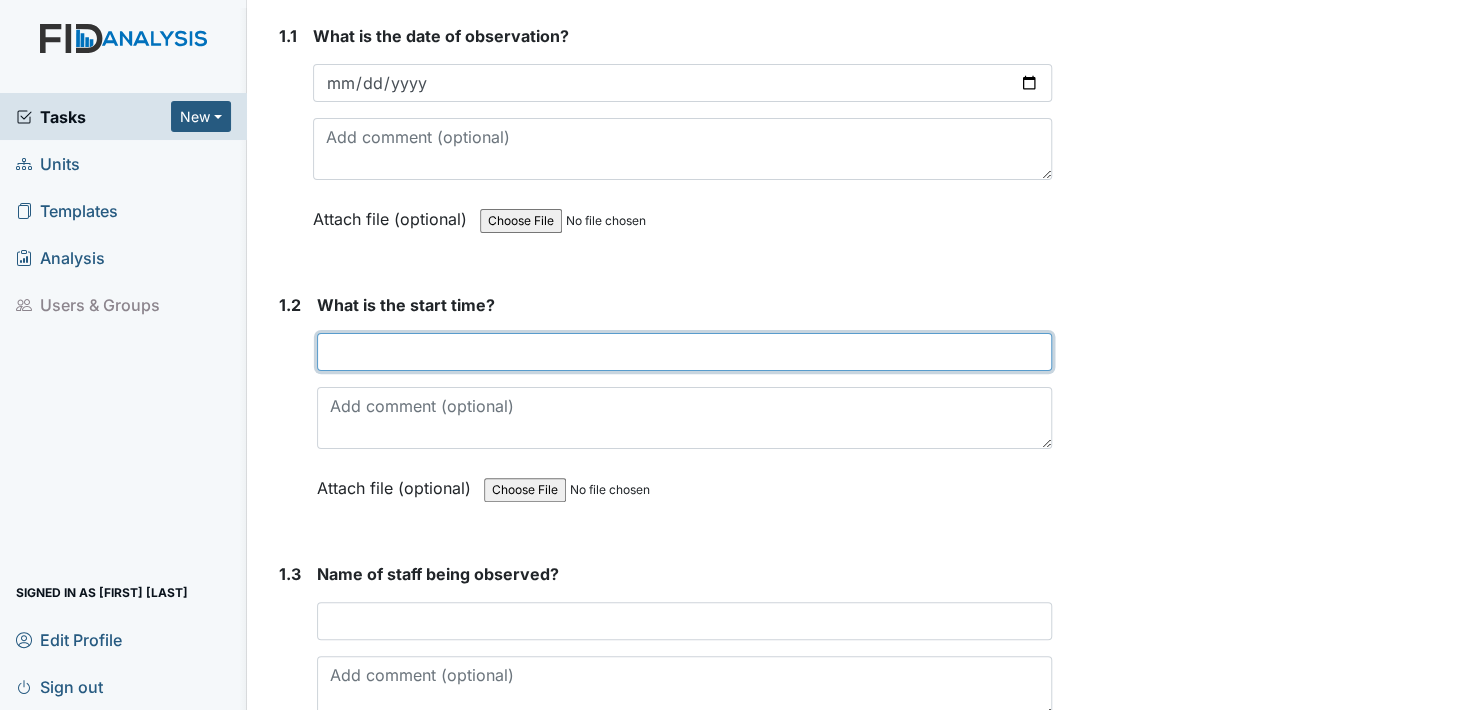 click at bounding box center [684, 352] 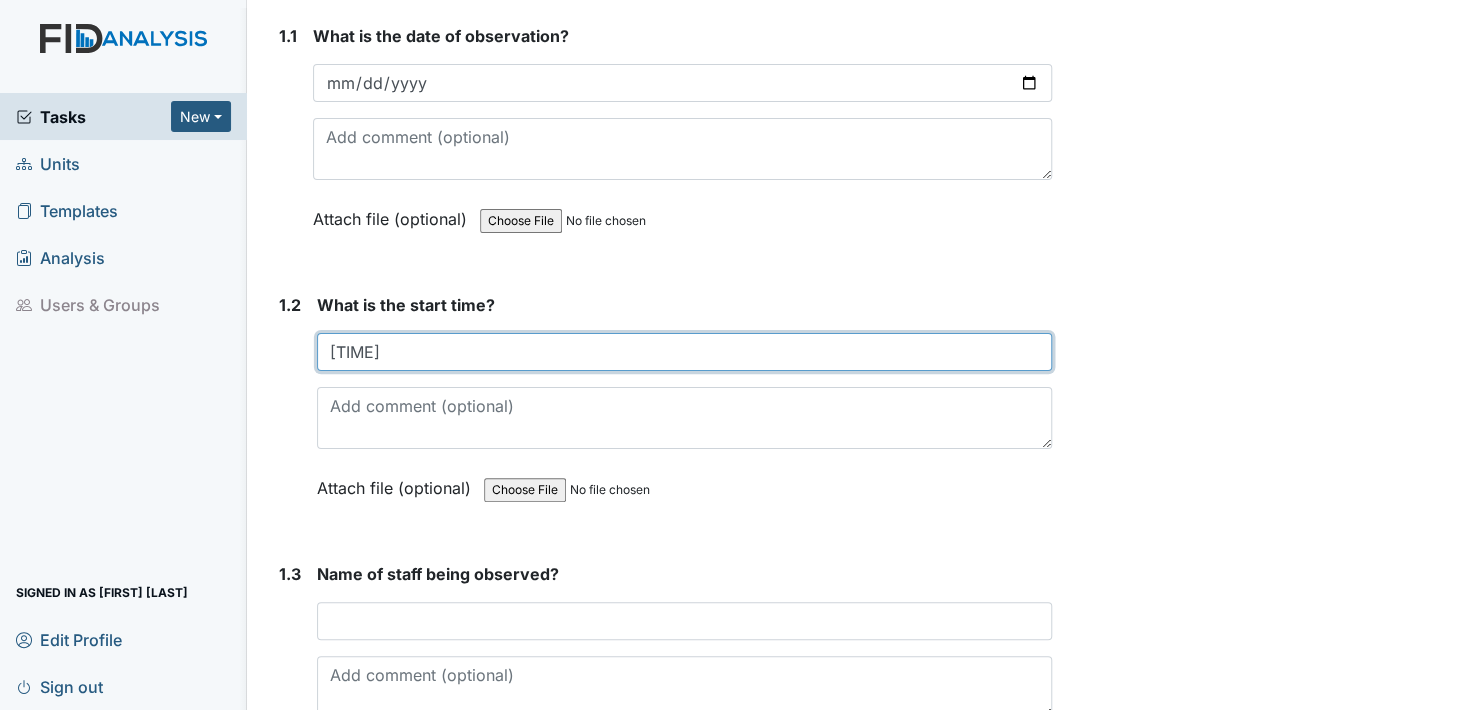 type on "[TIME]" 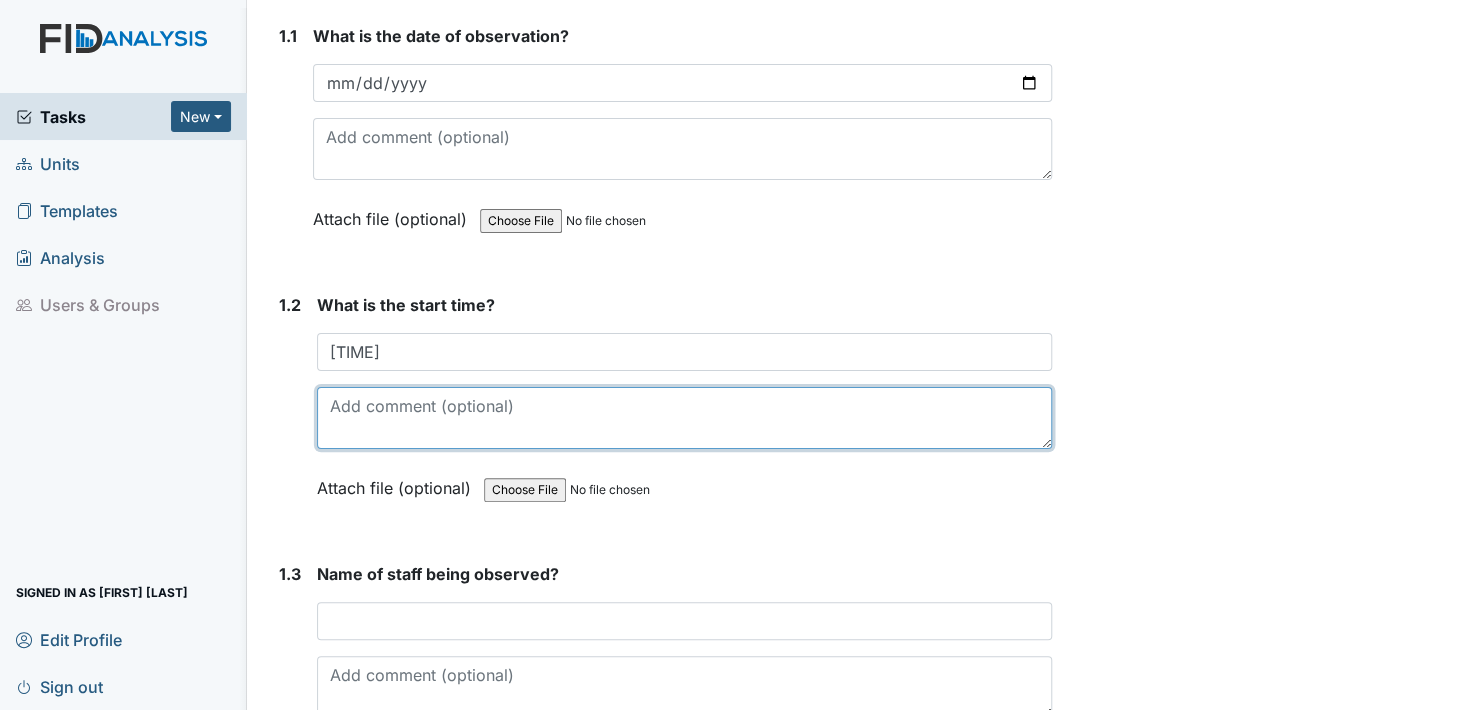 click at bounding box center (684, 418) 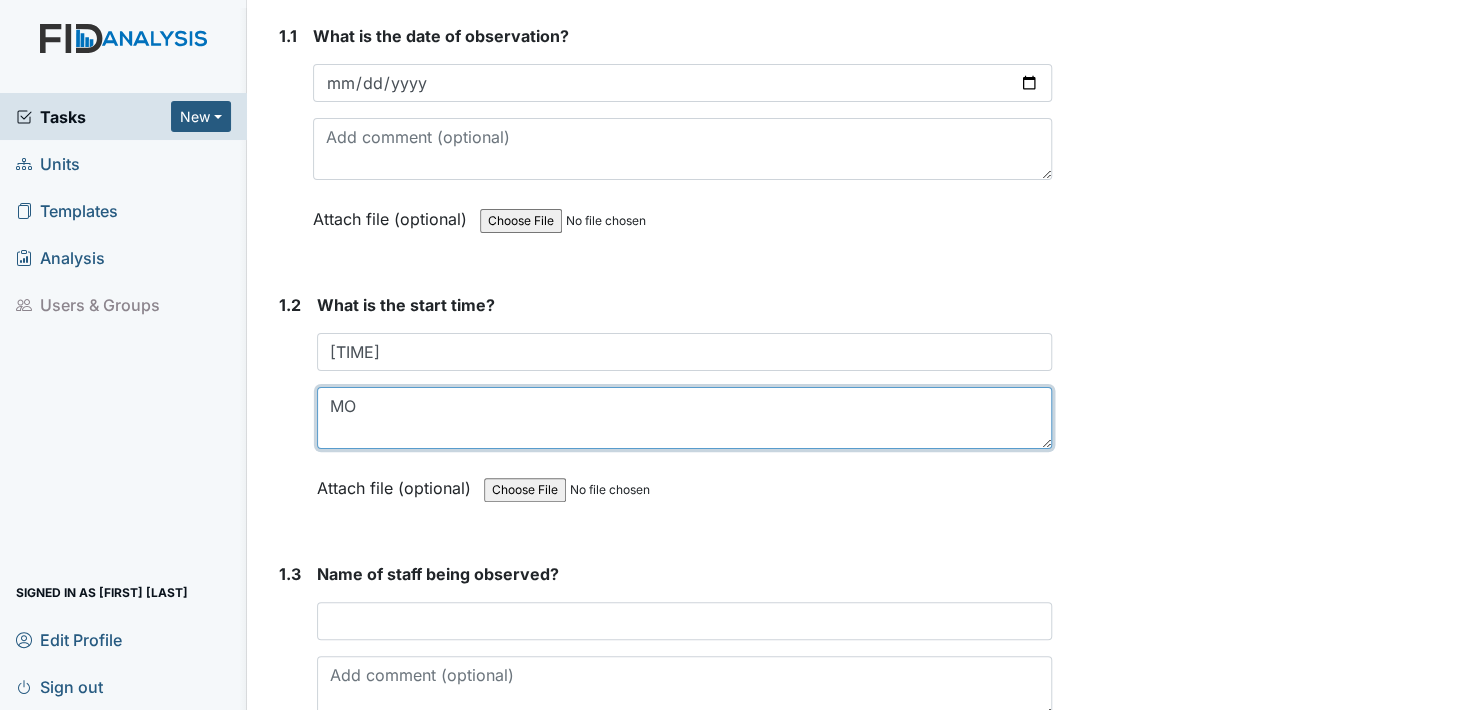 type on "M" 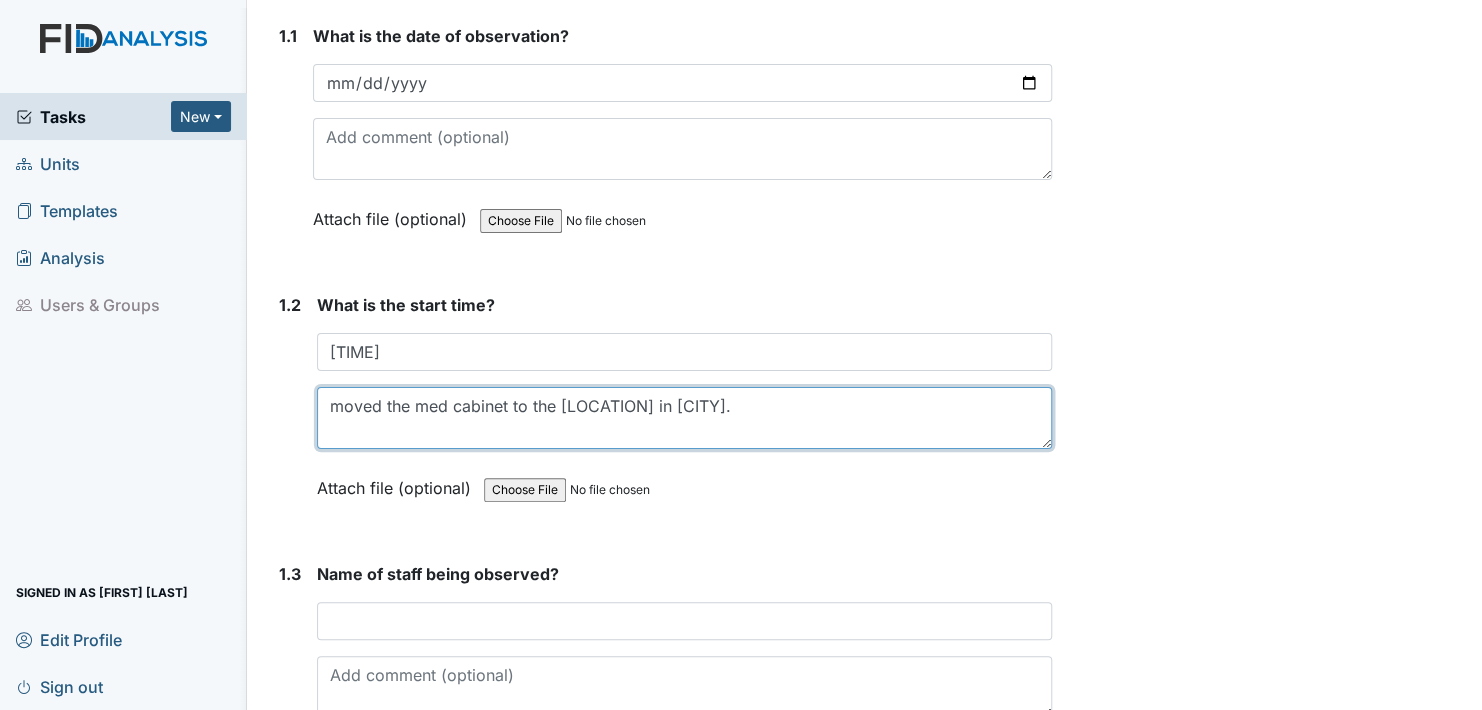 type on "moved the med cabinet to the [LOCATION] in [CITY]." 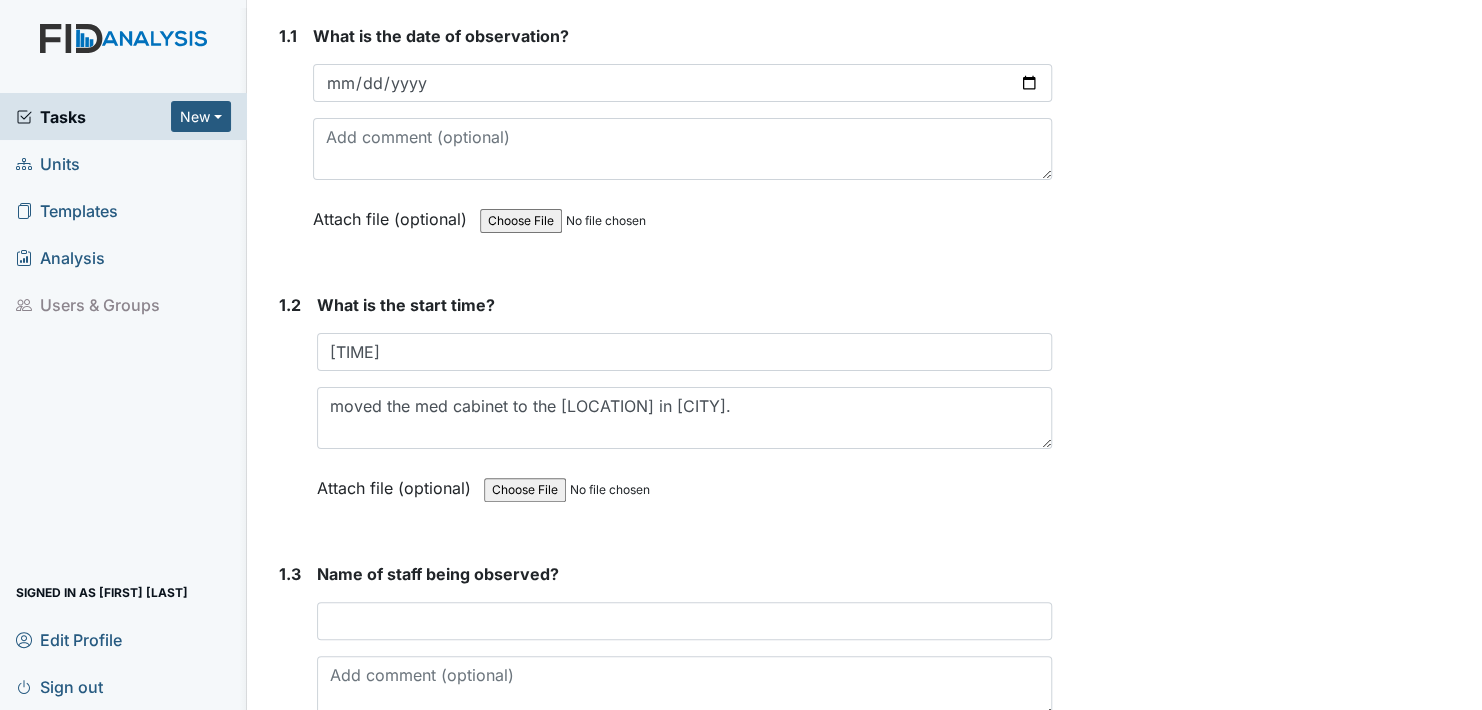 click on "Attach file (optional)" at bounding box center (398, 482) 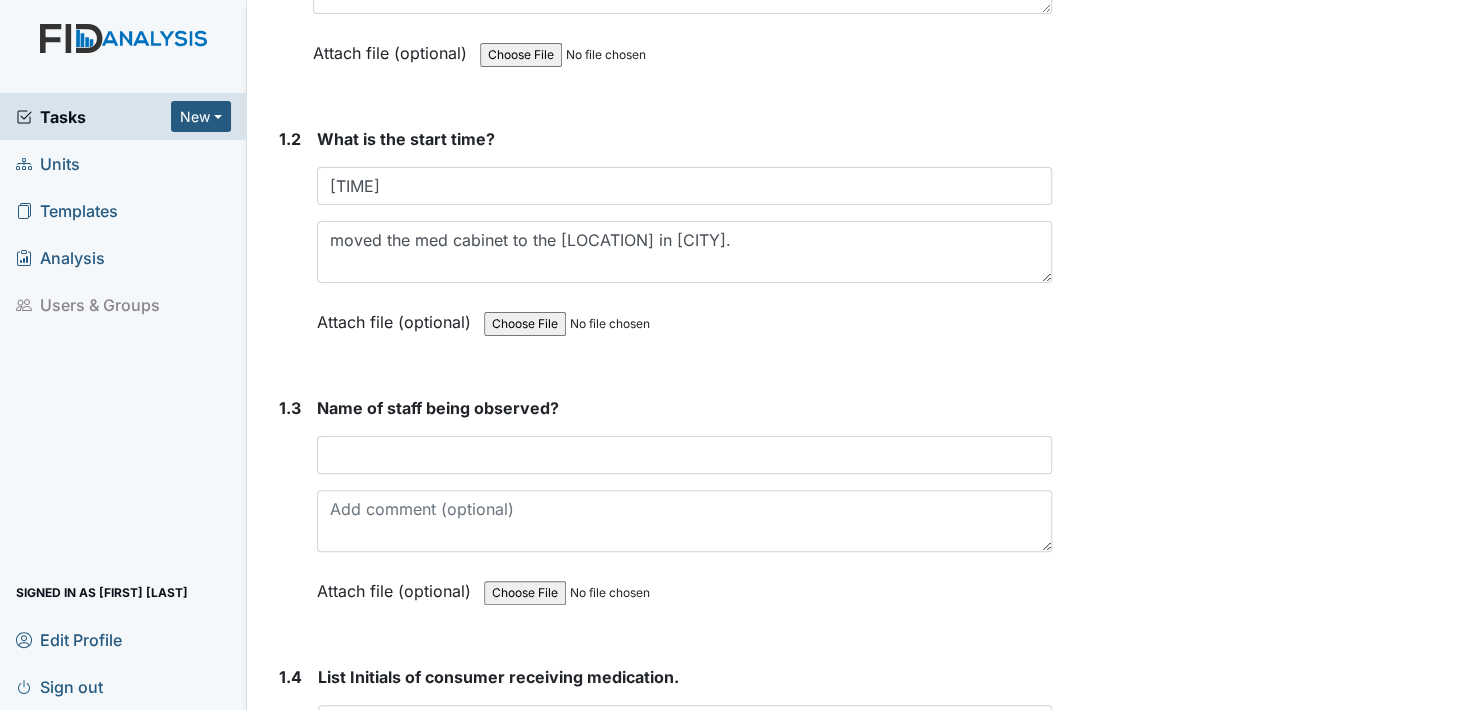 scroll, scrollTop: 500, scrollLeft: 0, axis: vertical 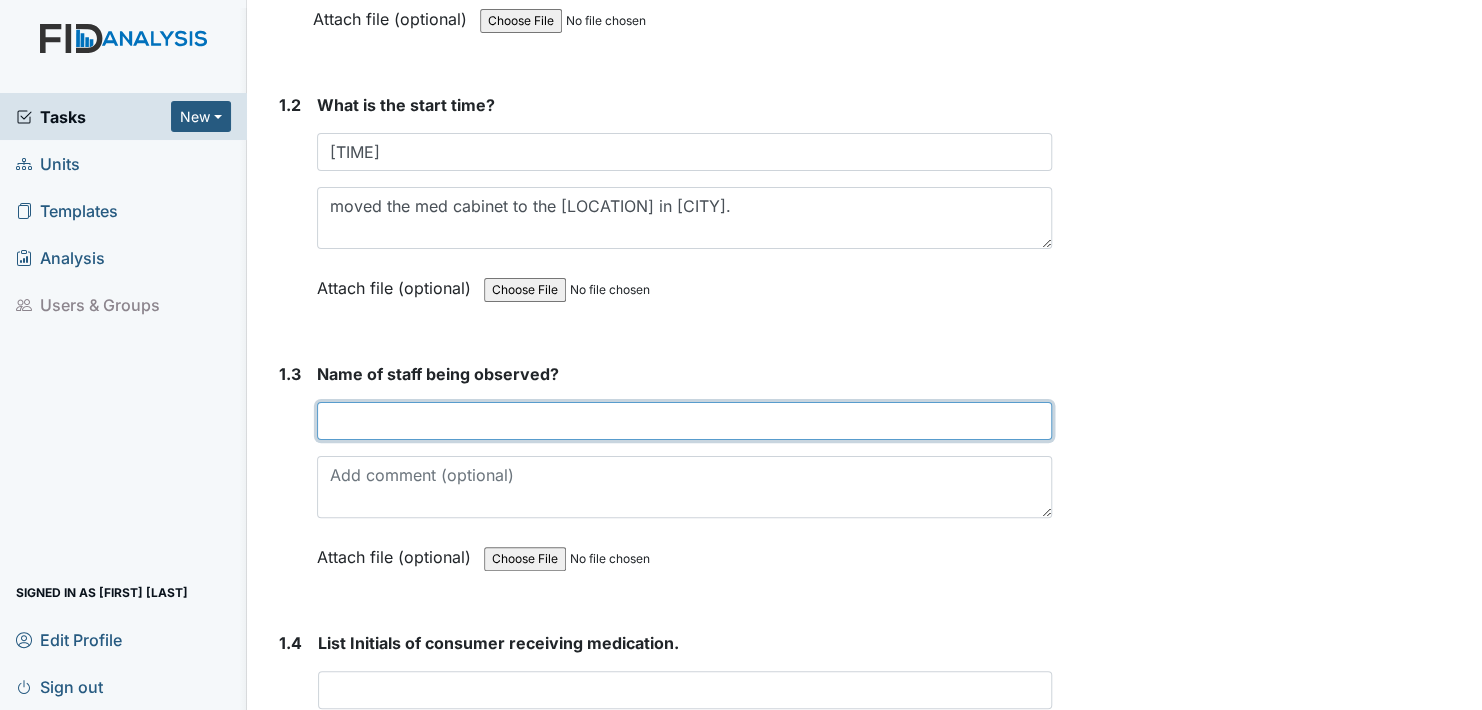 click at bounding box center (684, 421) 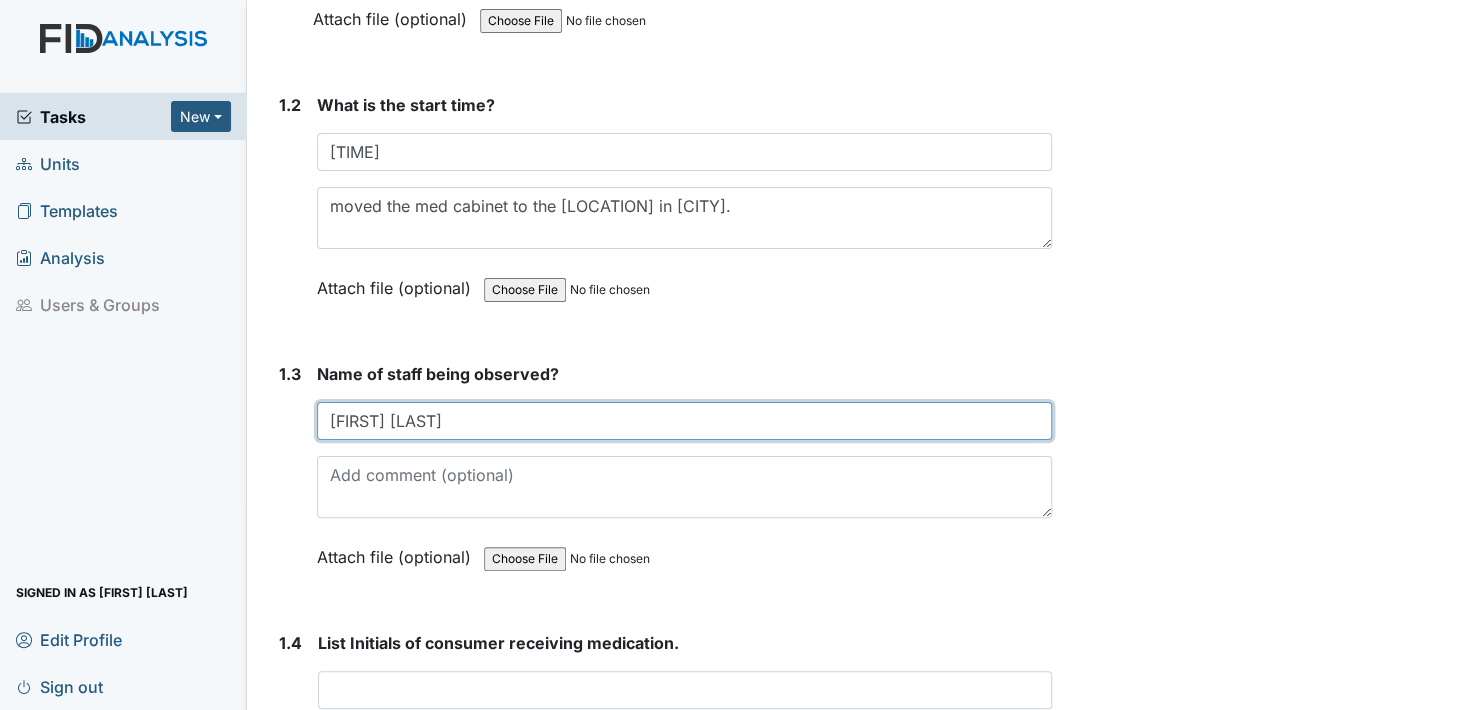 type on "[FIRST] [LAST]" 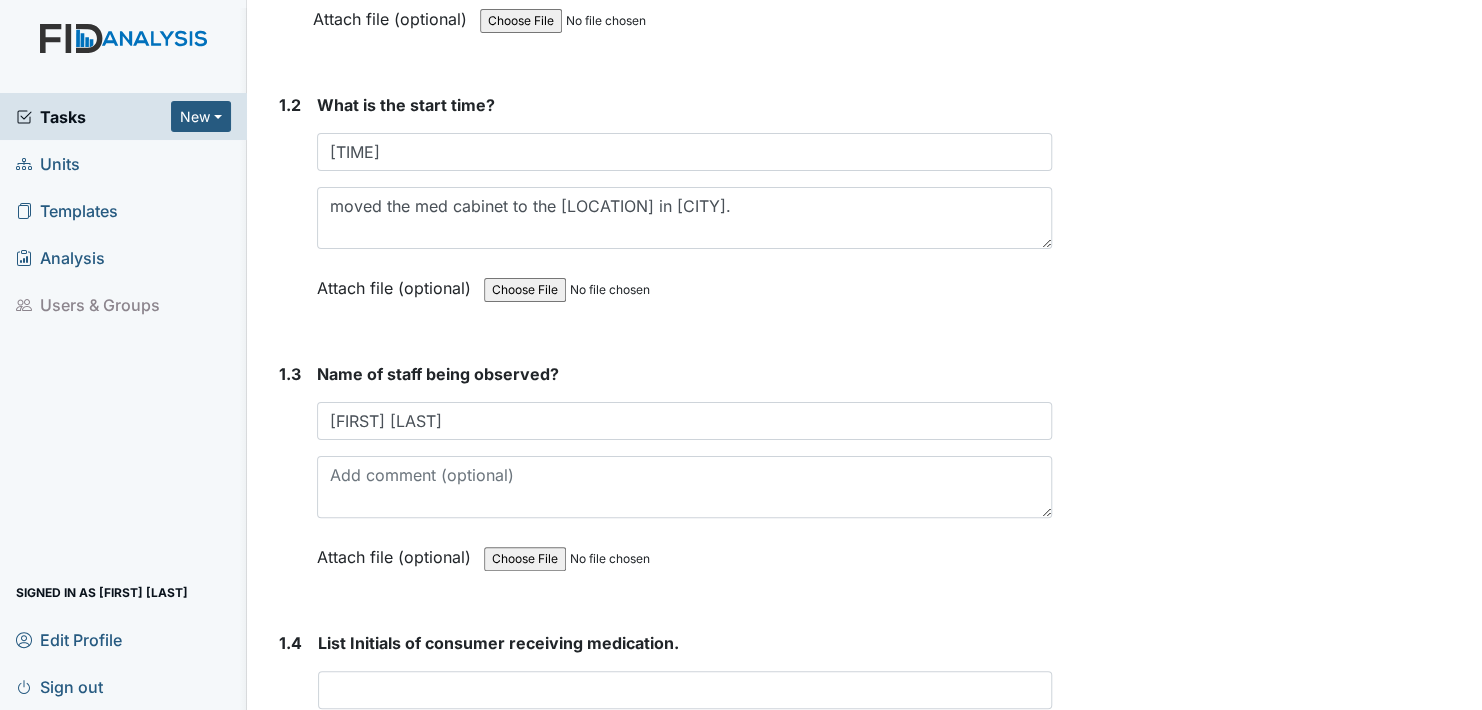 click on "Attach file (optional)" at bounding box center (398, 551) 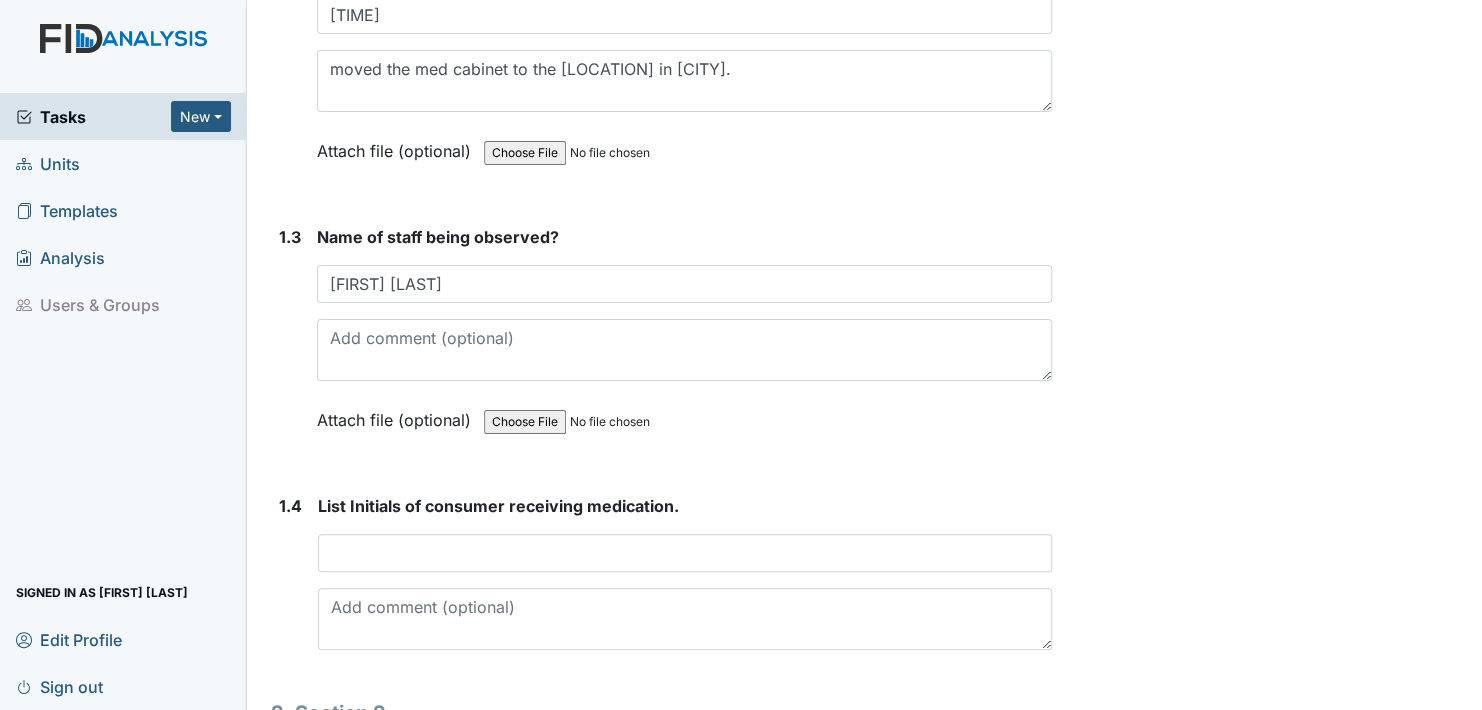 scroll, scrollTop: 700, scrollLeft: 0, axis: vertical 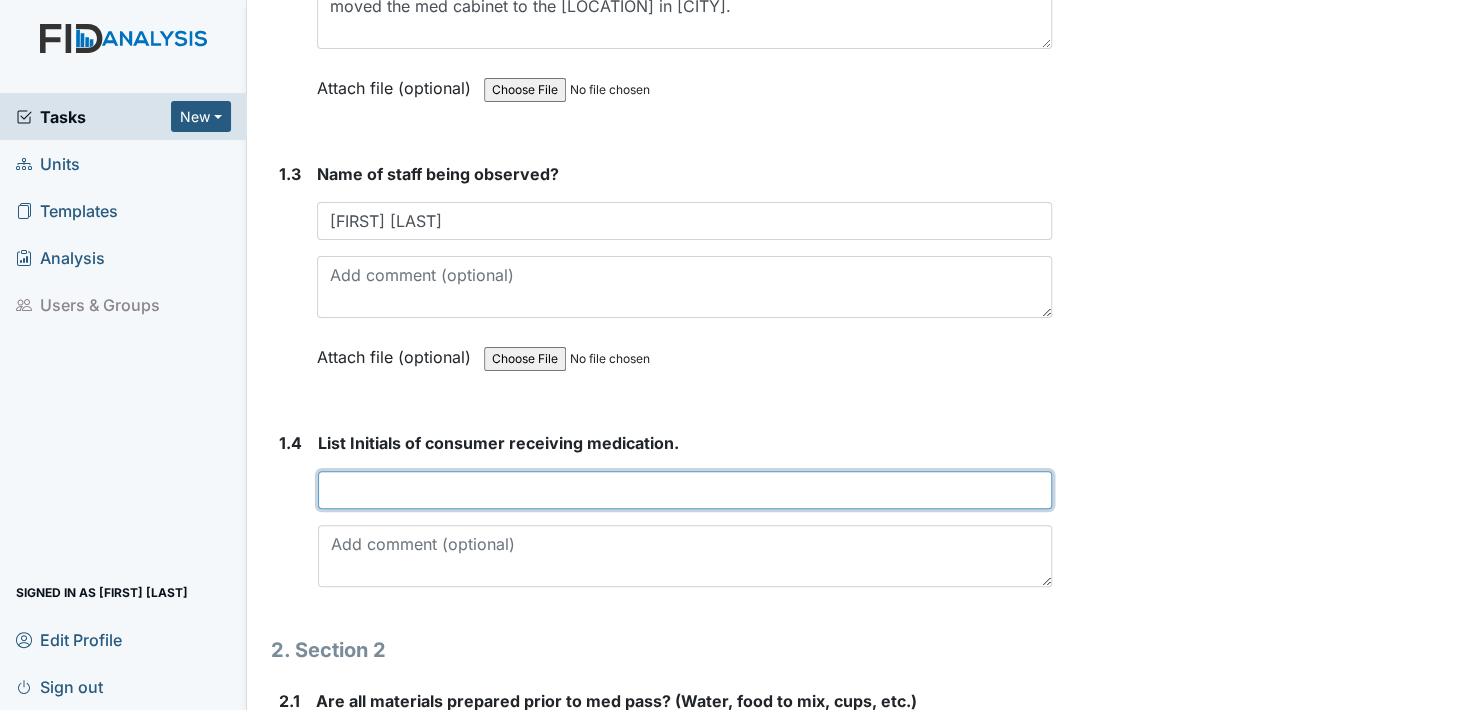 click at bounding box center (685, 490) 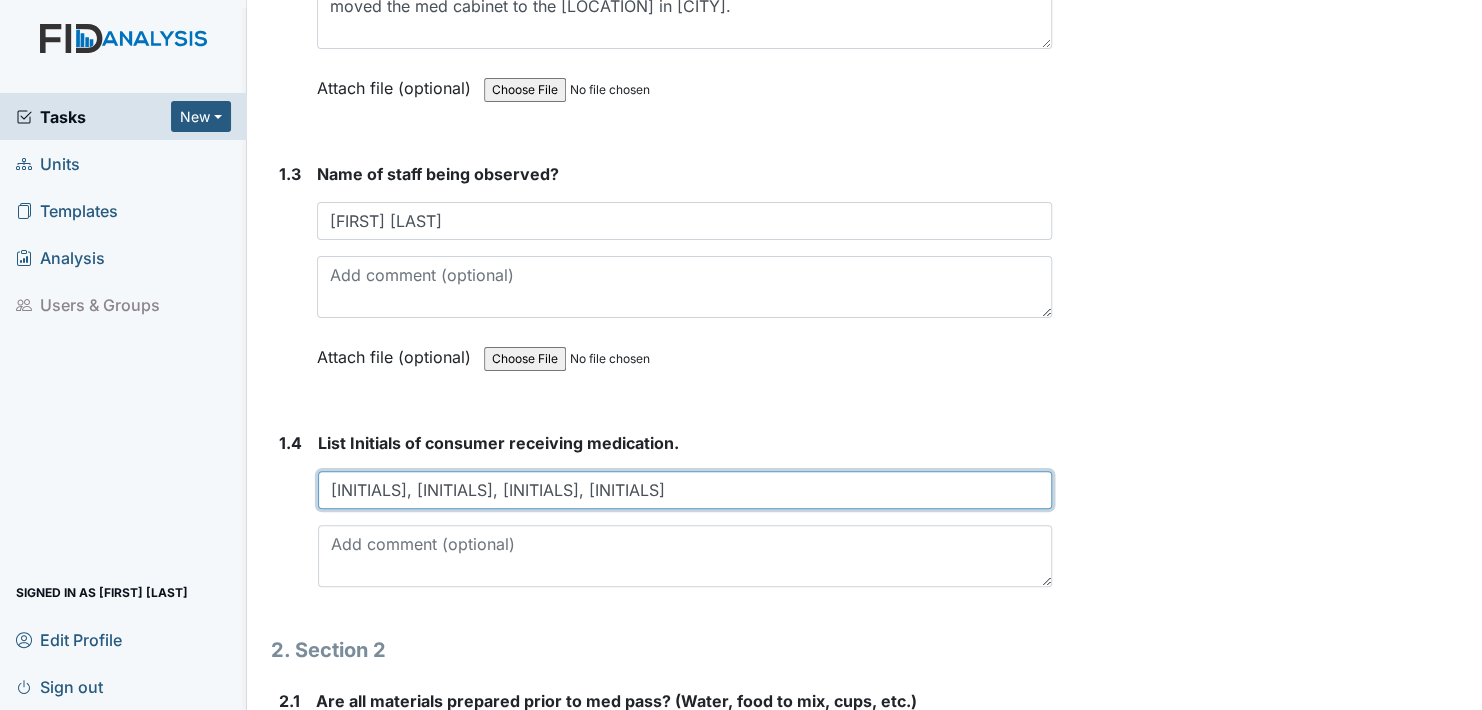 scroll, scrollTop: 900, scrollLeft: 0, axis: vertical 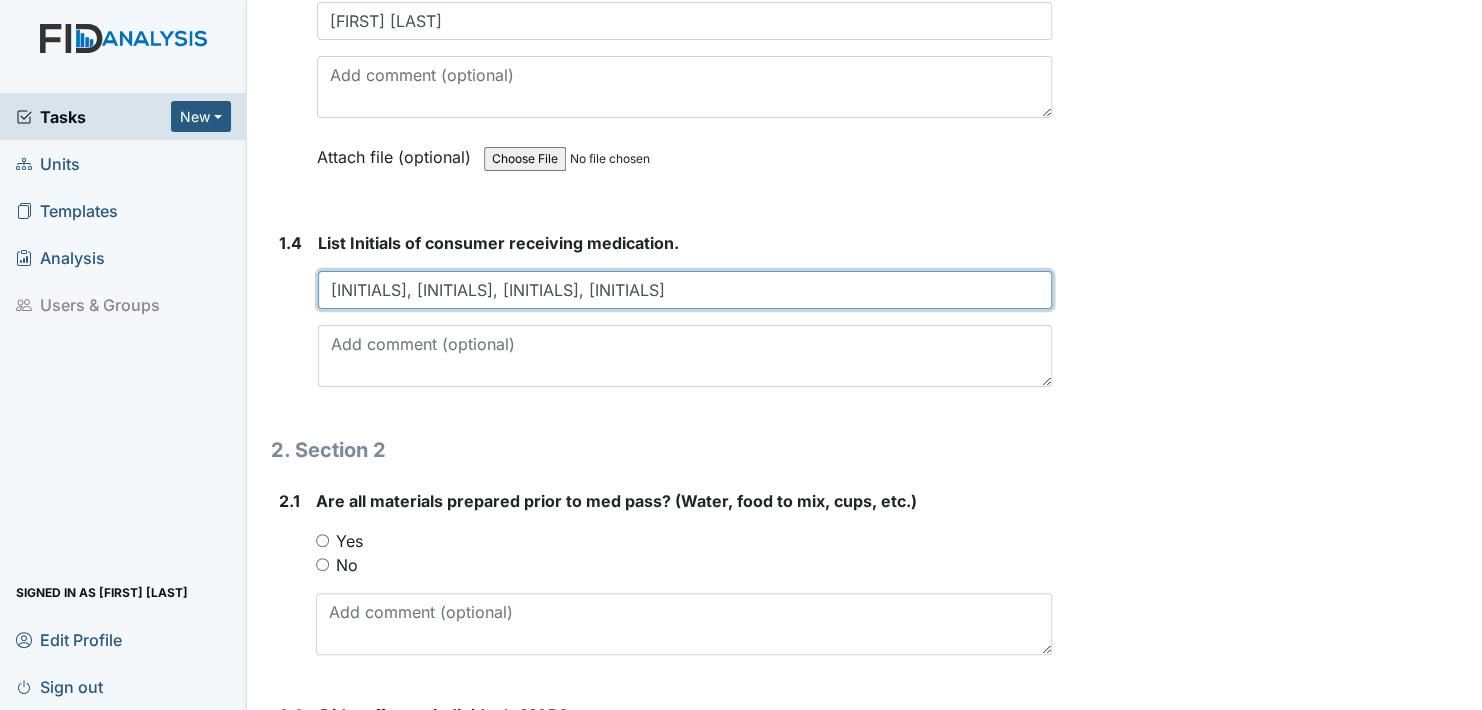 type on "[INITIALS], [INITIALS], [INITIALS], [INITIALS]" 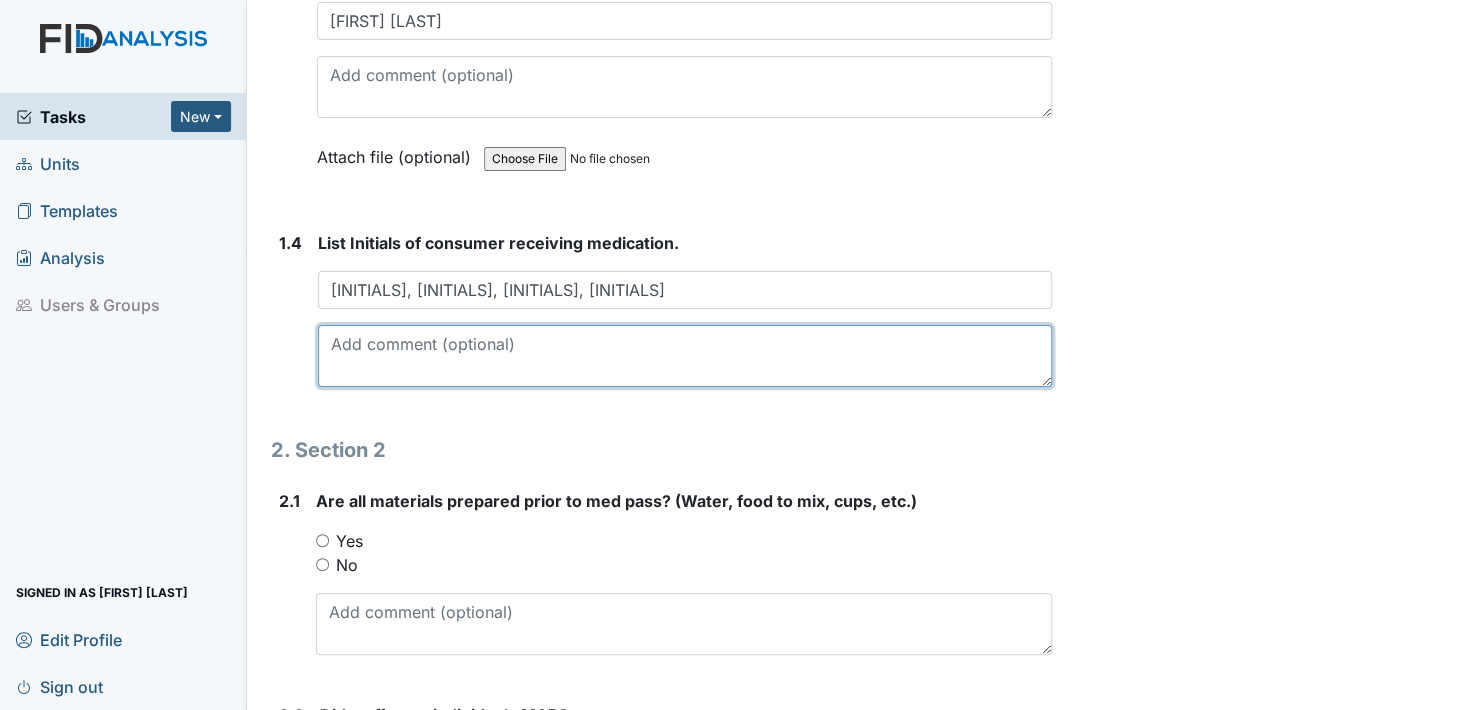 click at bounding box center [685, 356] 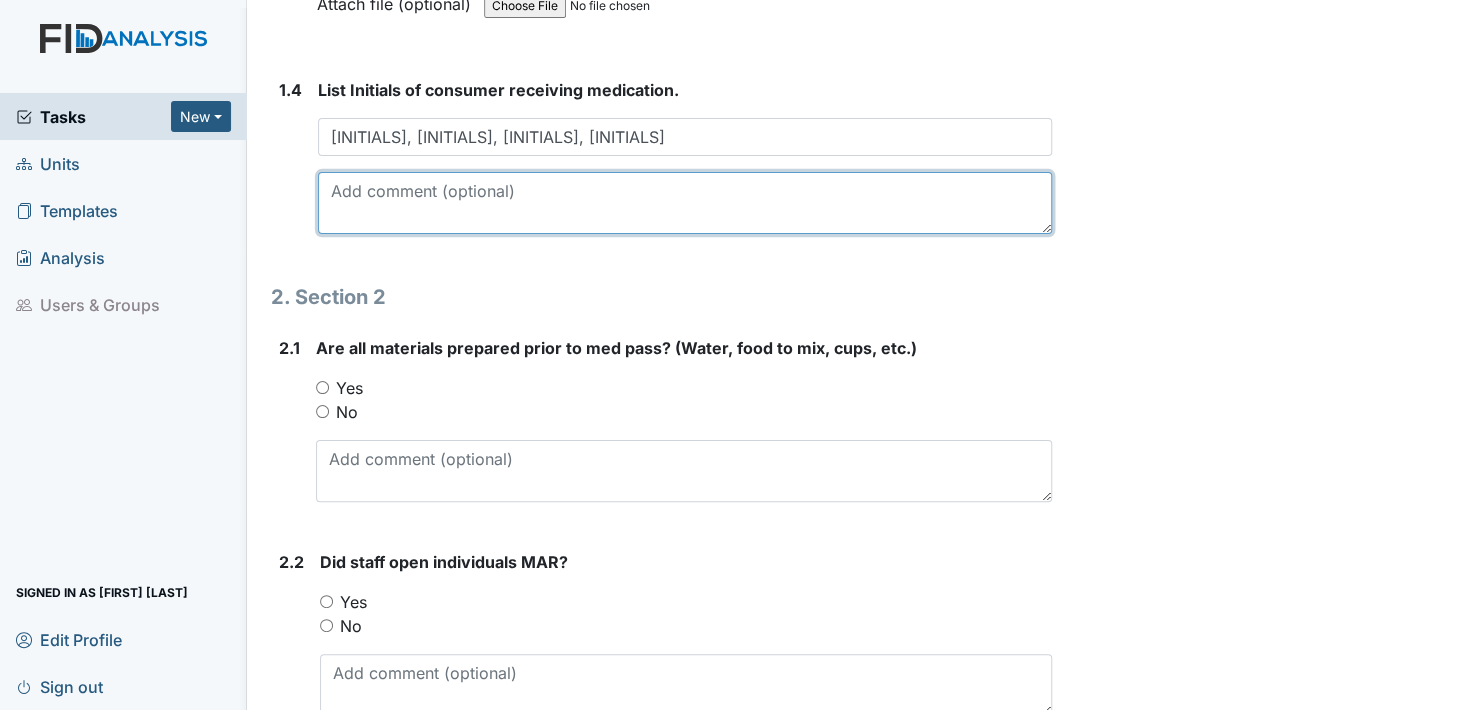 scroll, scrollTop: 1100, scrollLeft: 0, axis: vertical 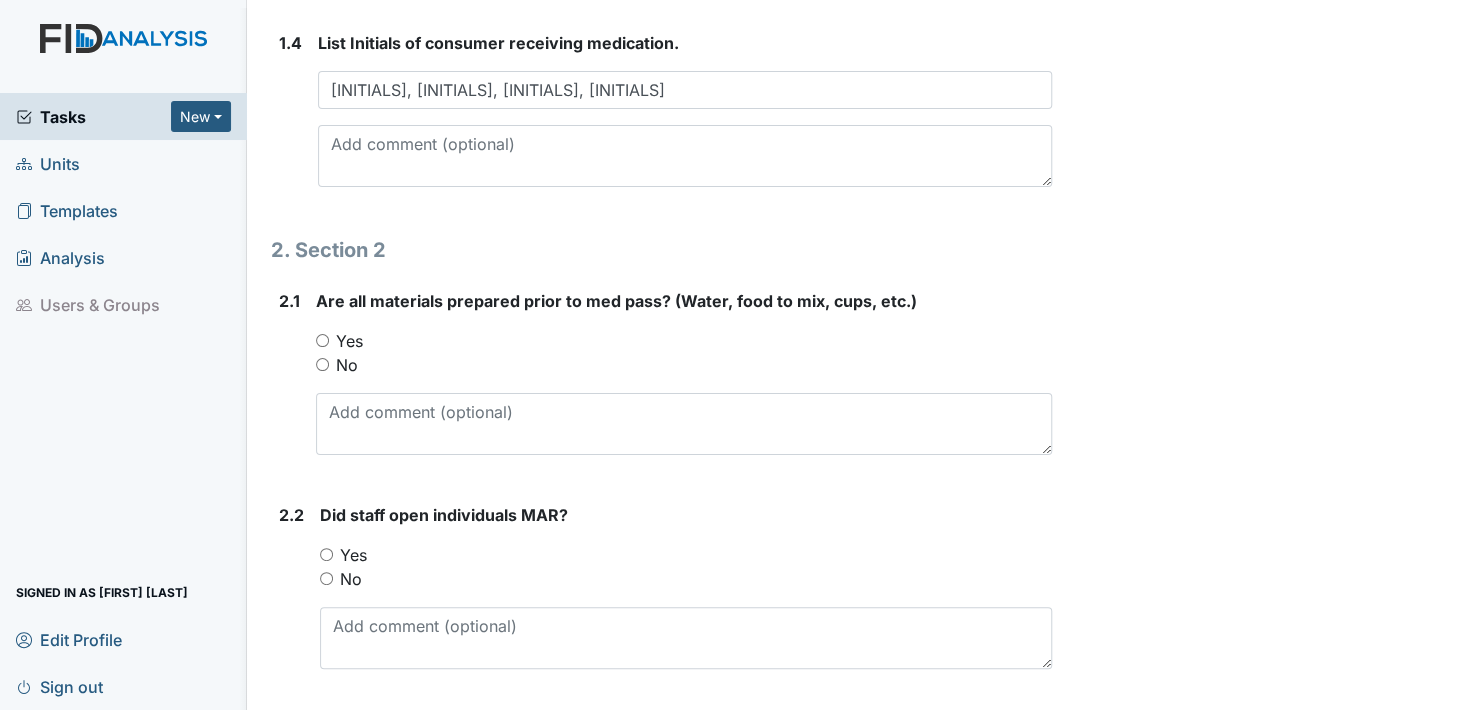 click on "Yes" at bounding box center [322, 340] 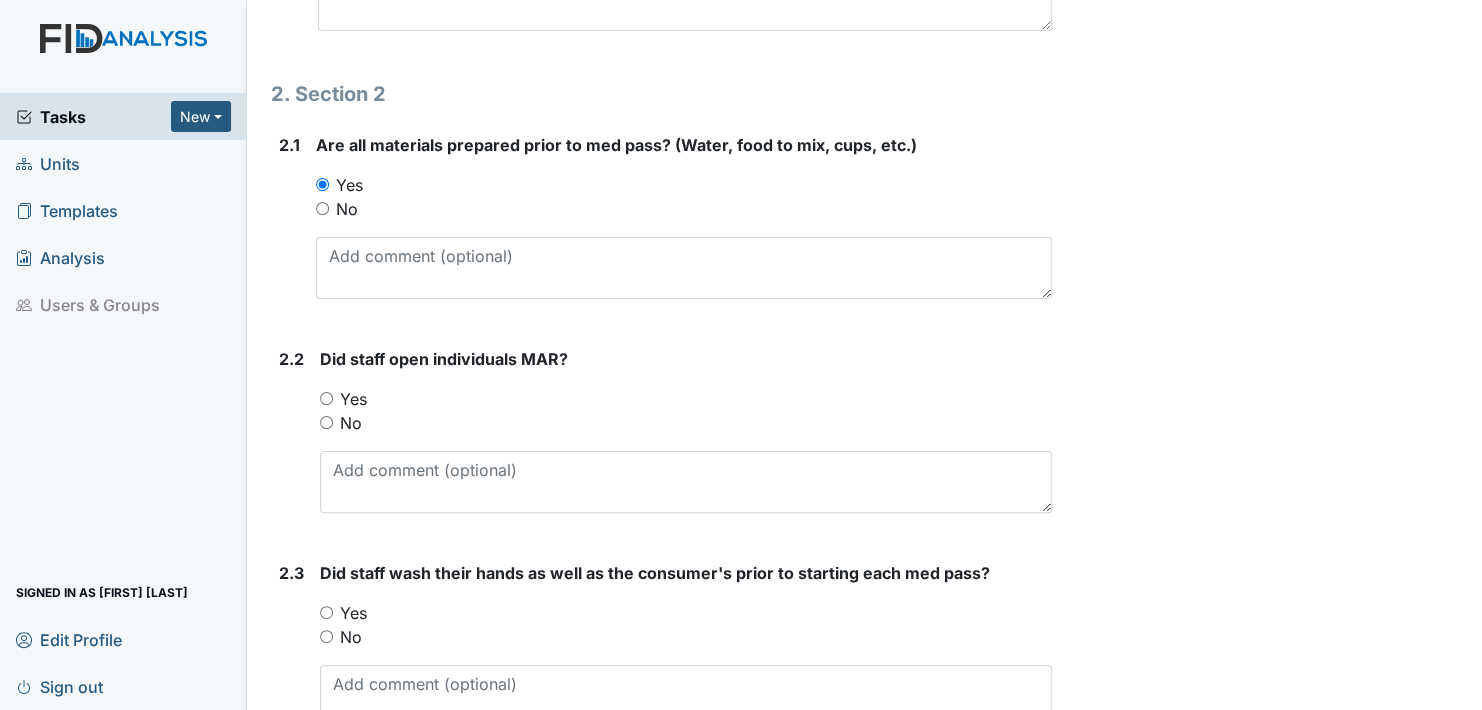 scroll, scrollTop: 1300, scrollLeft: 0, axis: vertical 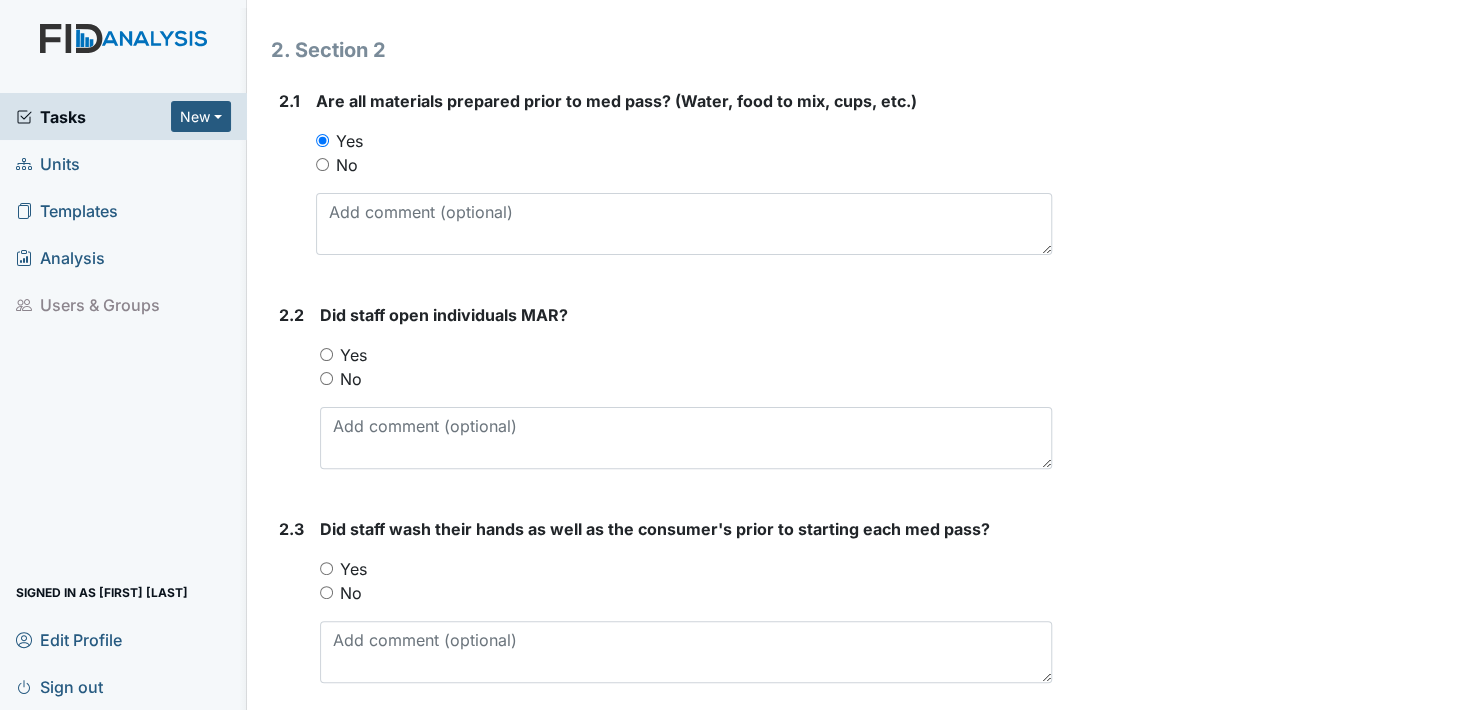 click on "Yes" at bounding box center (326, 354) 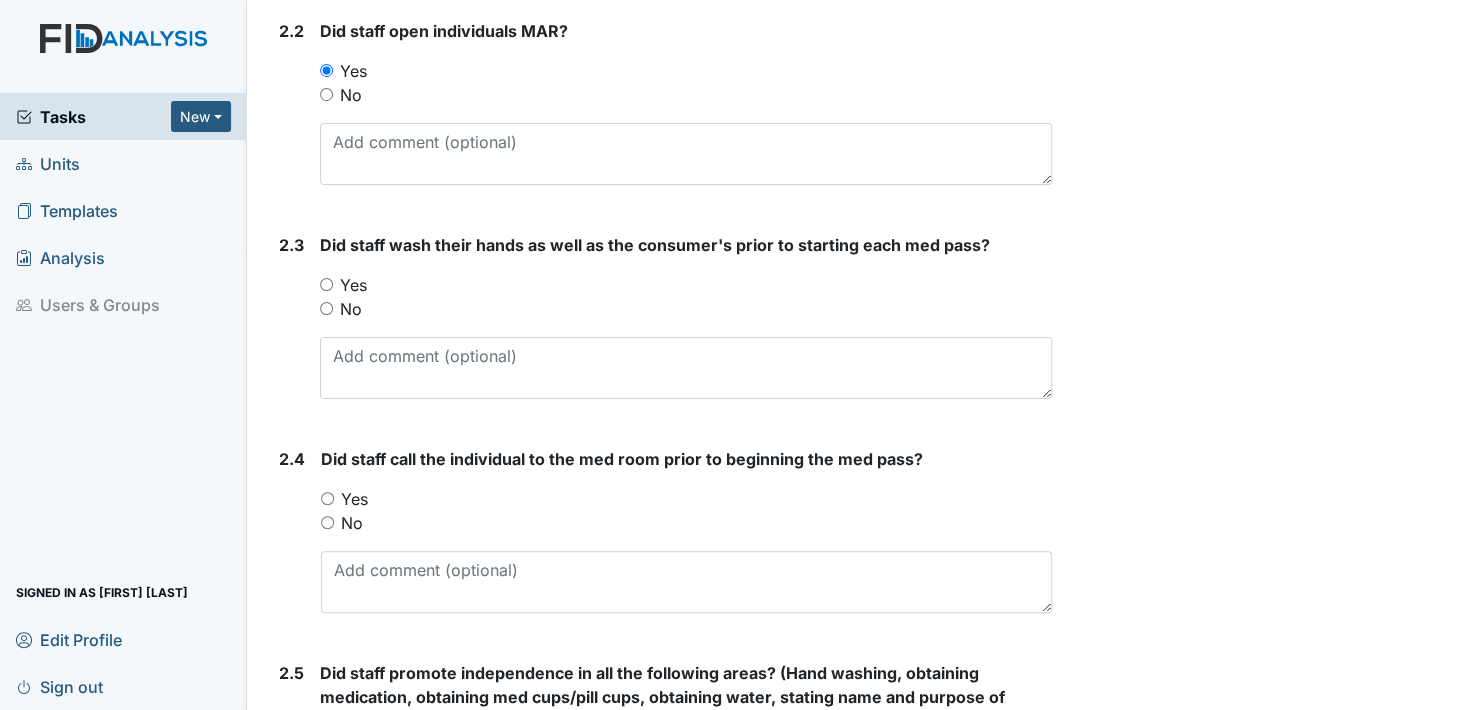 scroll, scrollTop: 1600, scrollLeft: 0, axis: vertical 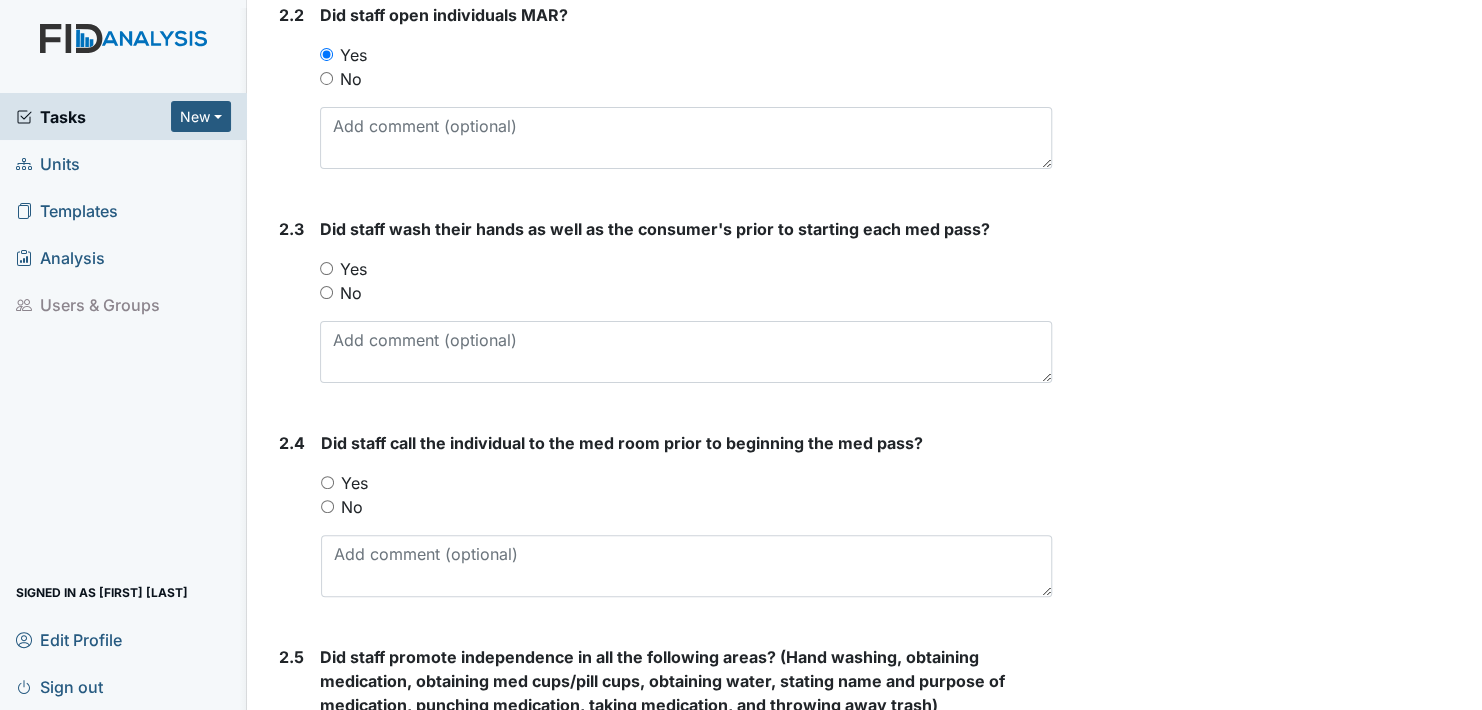 click on "Yes" at bounding box center [326, 268] 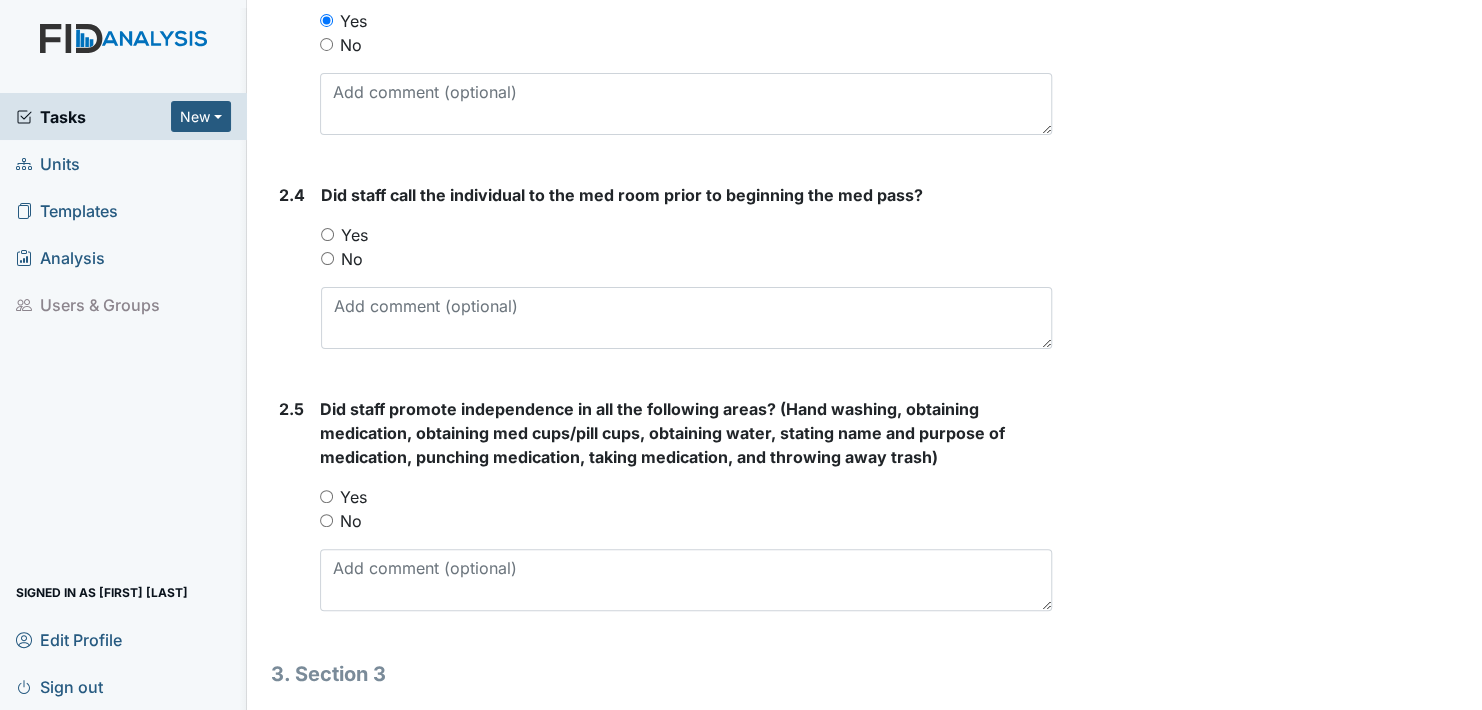 scroll, scrollTop: 1900, scrollLeft: 0, axis: vertical 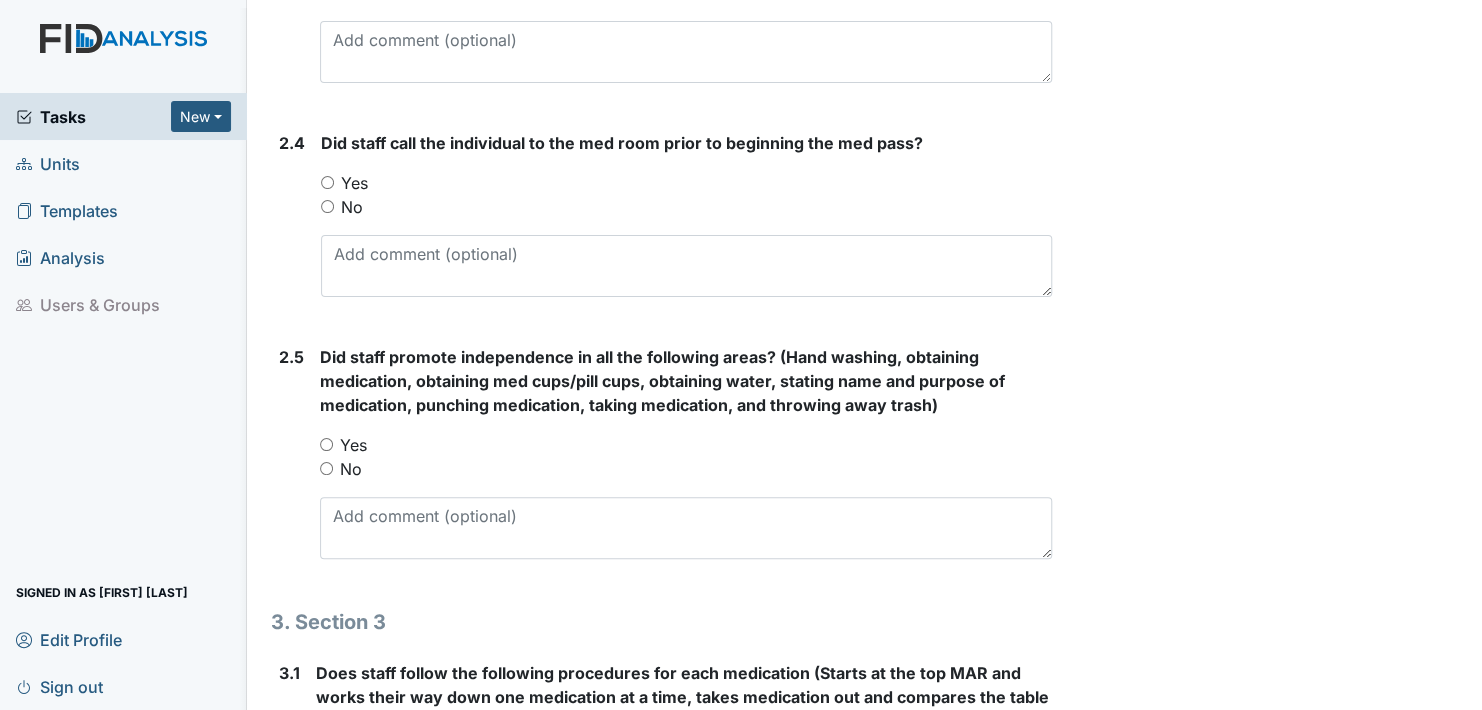 click on "Yes" at bounding box center [327, 182] 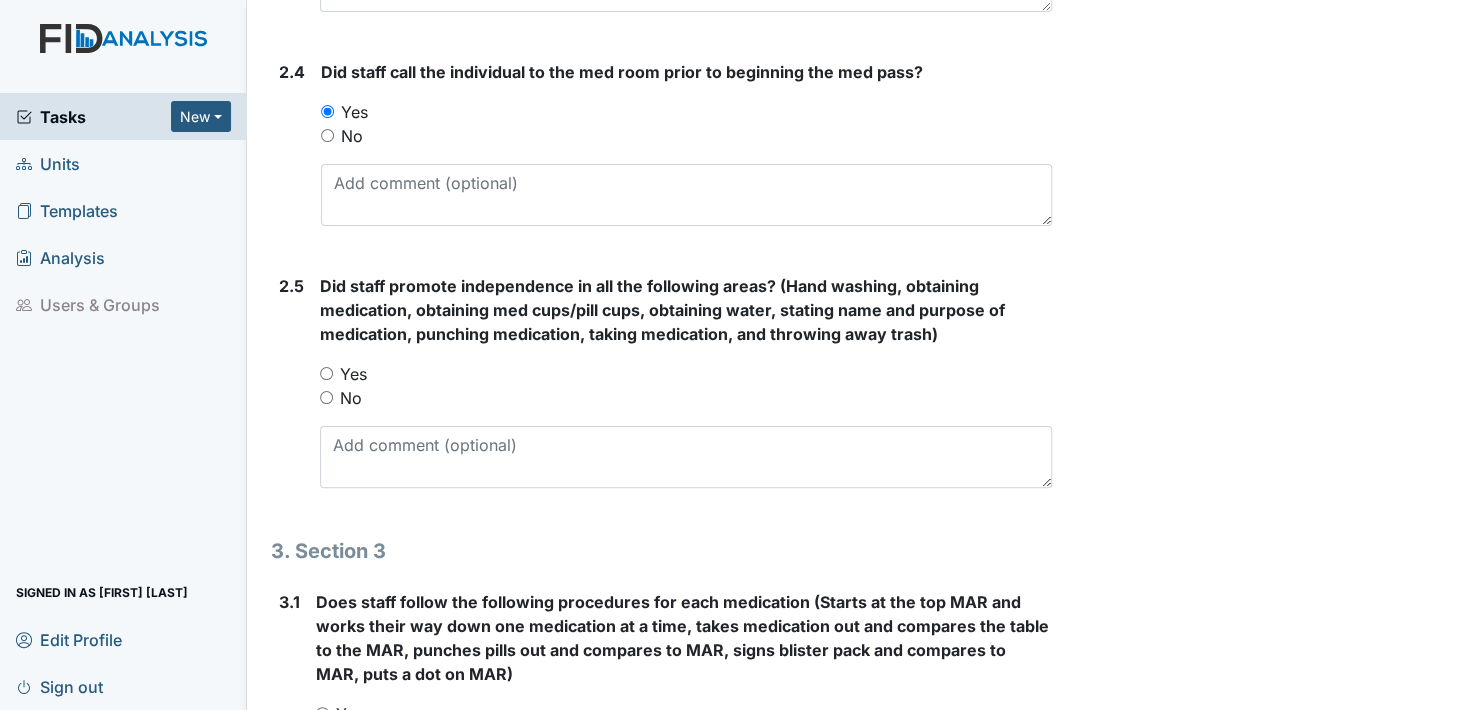 scroll, scrollTop: 2100, scrollLeft: 0, axis: vertical 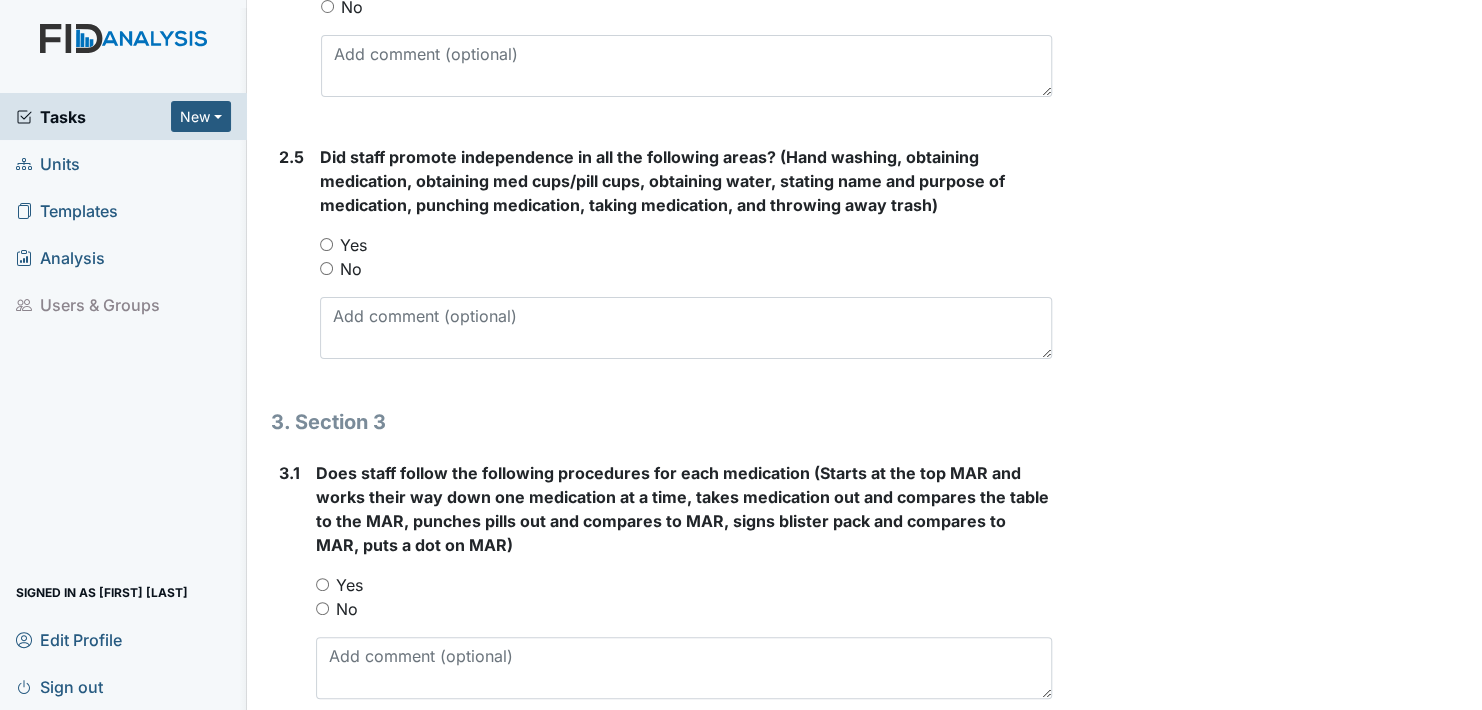 click on "Yes" at bounding box center (326, 244) 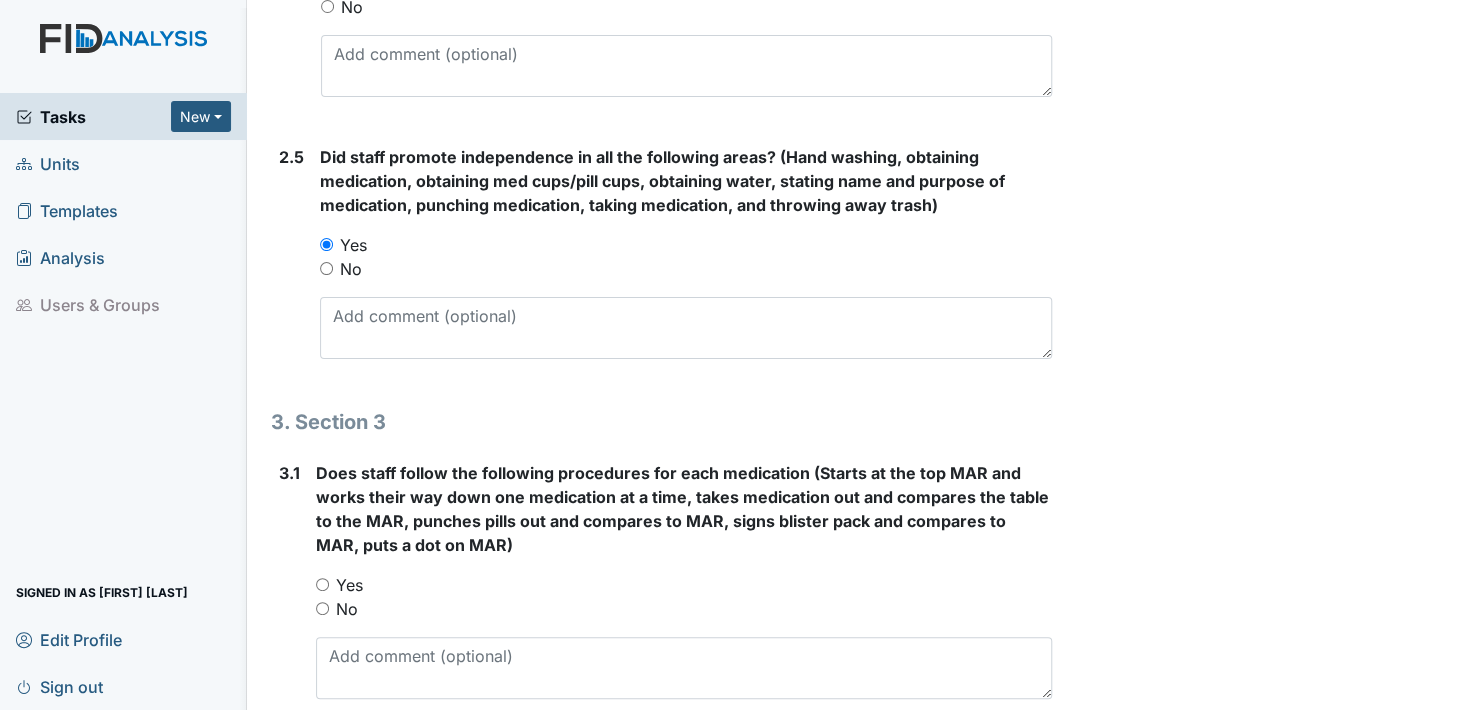 click on "Yes" at bounding box center [322, 584] 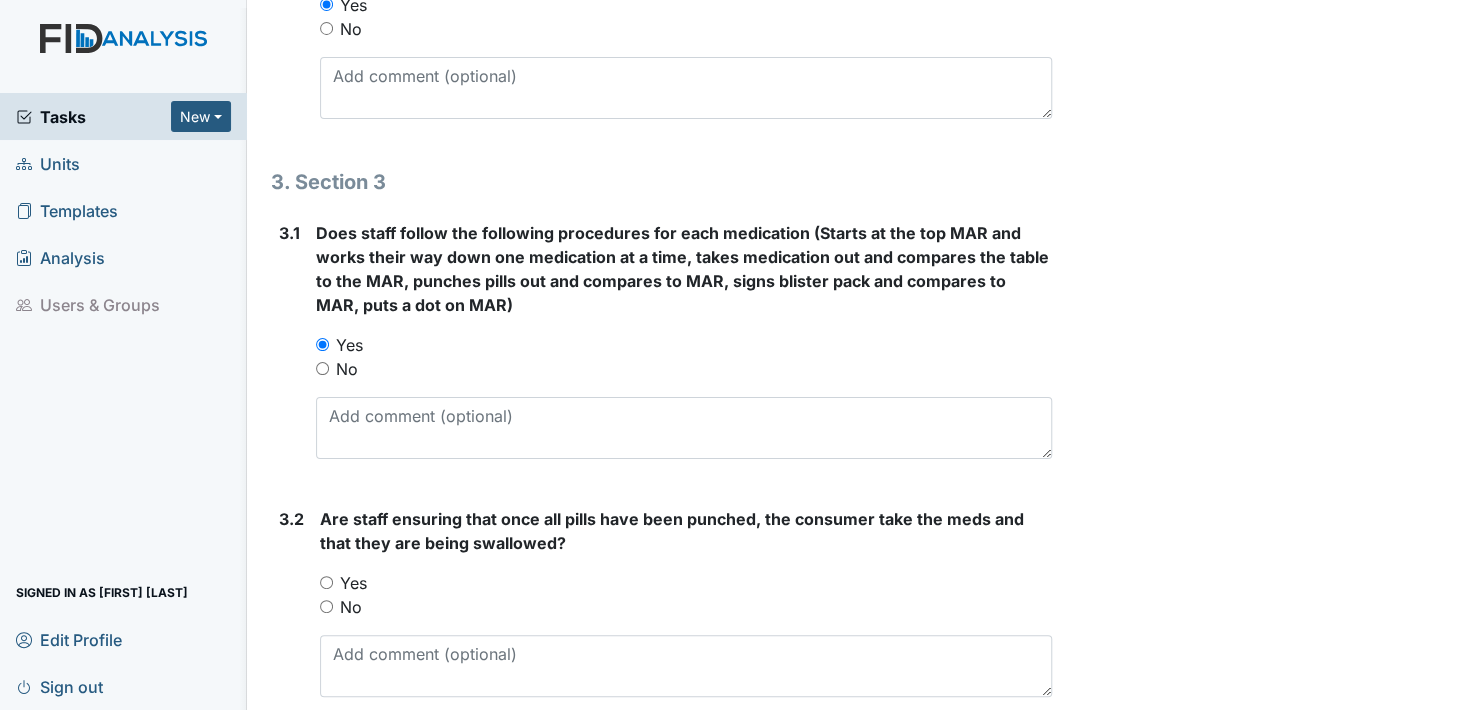 scroll, scrollTop: 2500, scrollLeft: 0, axis: vertical 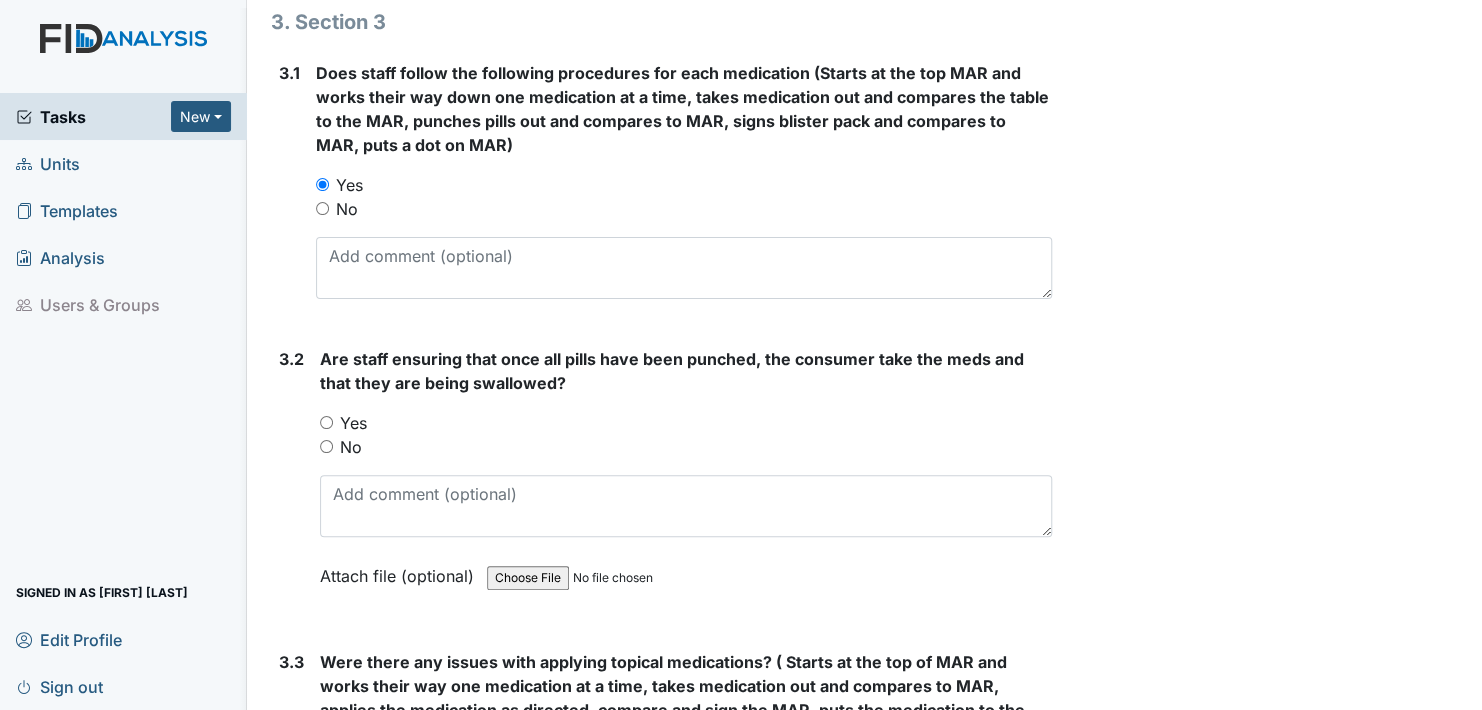 click on "Yes" at bounding box center [326, 422] 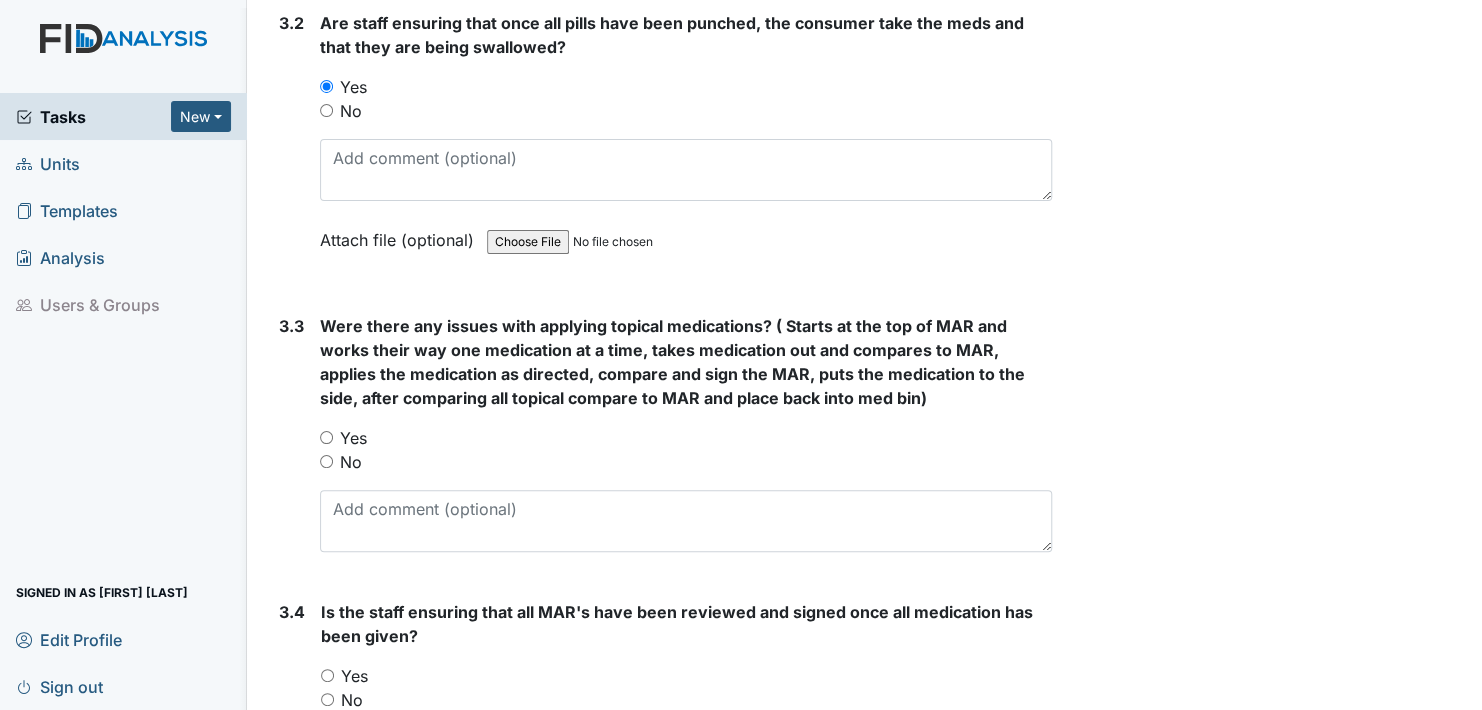 scroll, scrollTop: 2900, scrollLeft: 0, axis: vertical 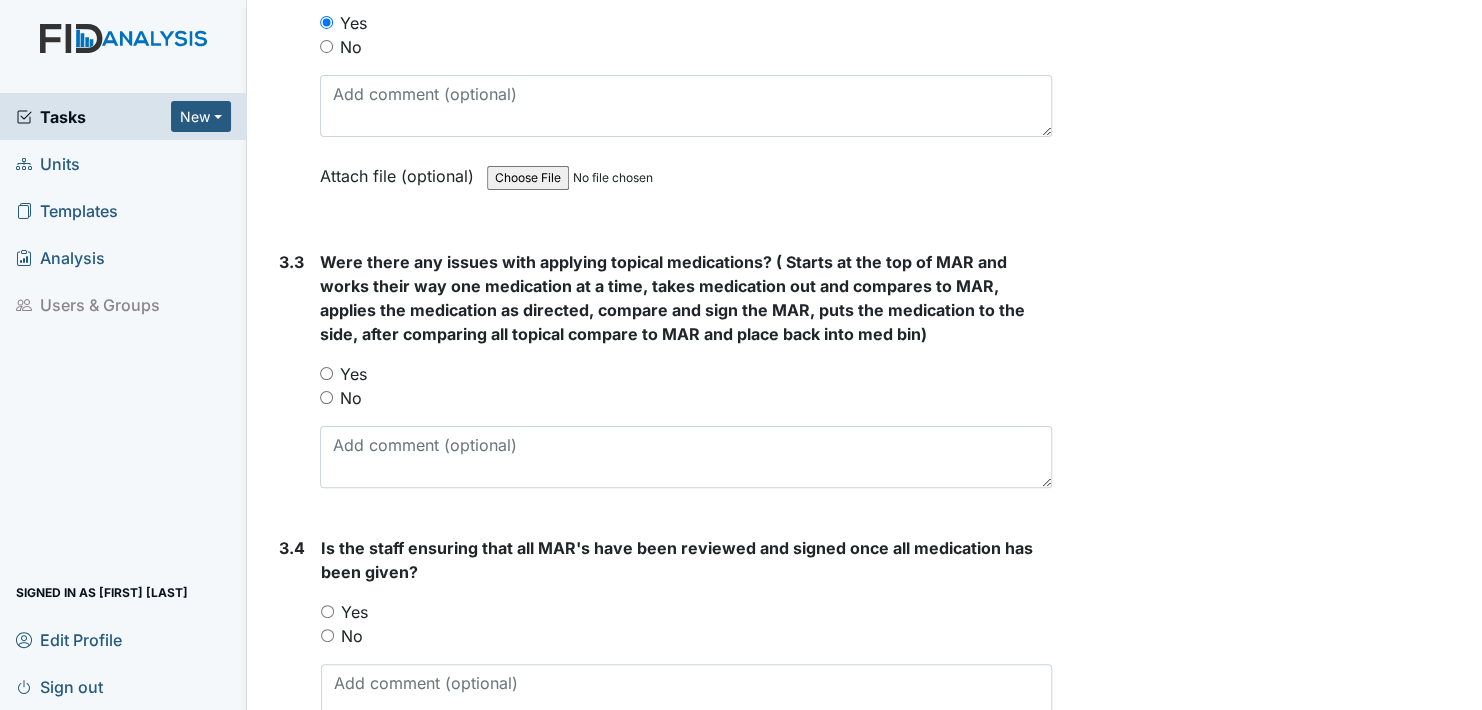 click on "No" at bounding box center [326, 397] 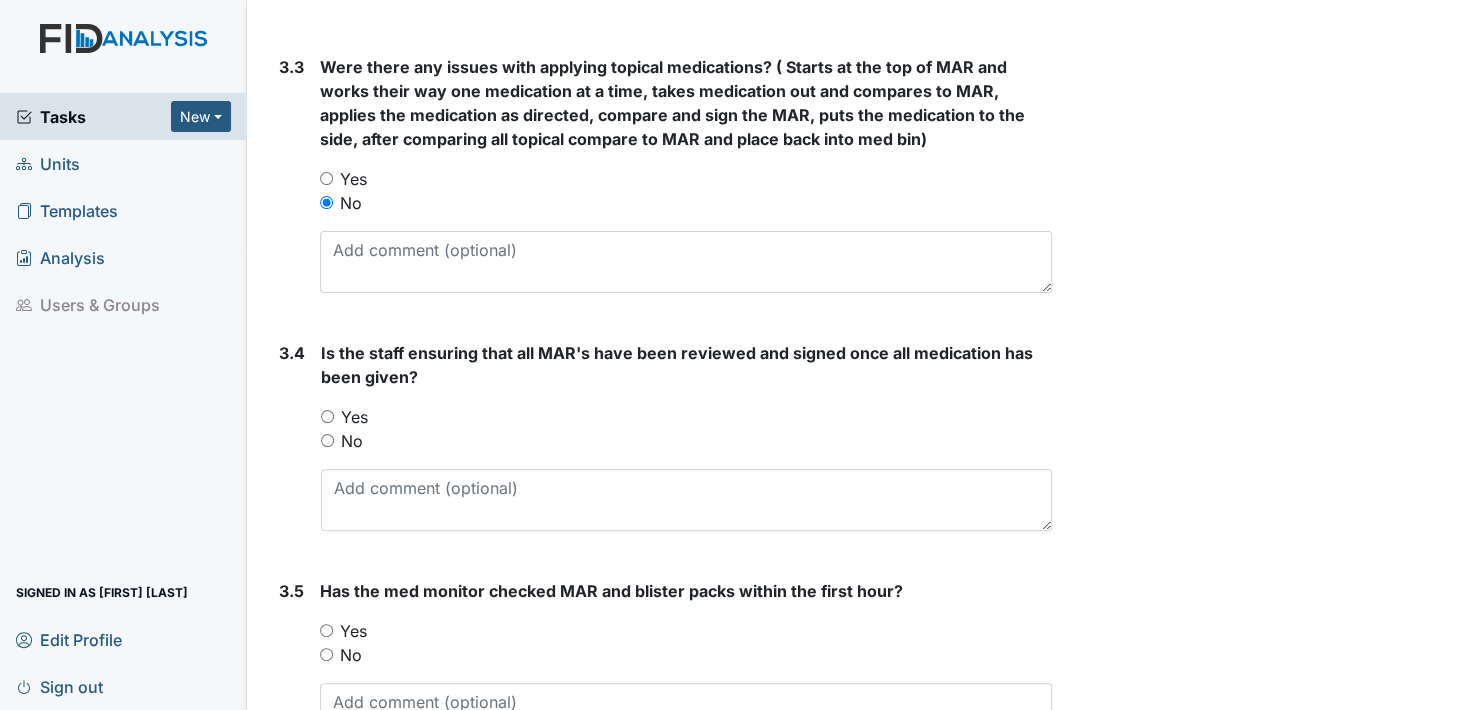 scroll, scrollTop: 3100, scrollLeft: 0, axis: vertical 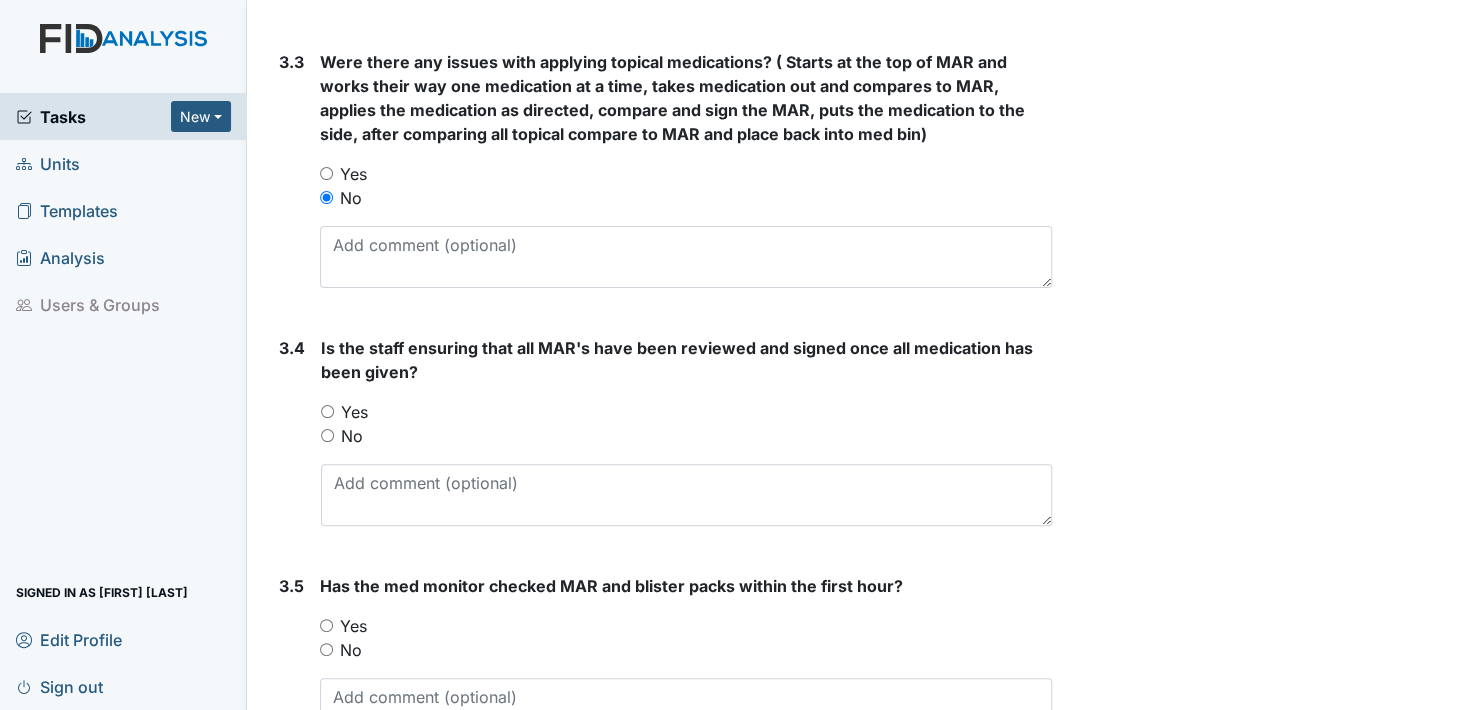 click on "Yes" at bounding box center [327, 411] 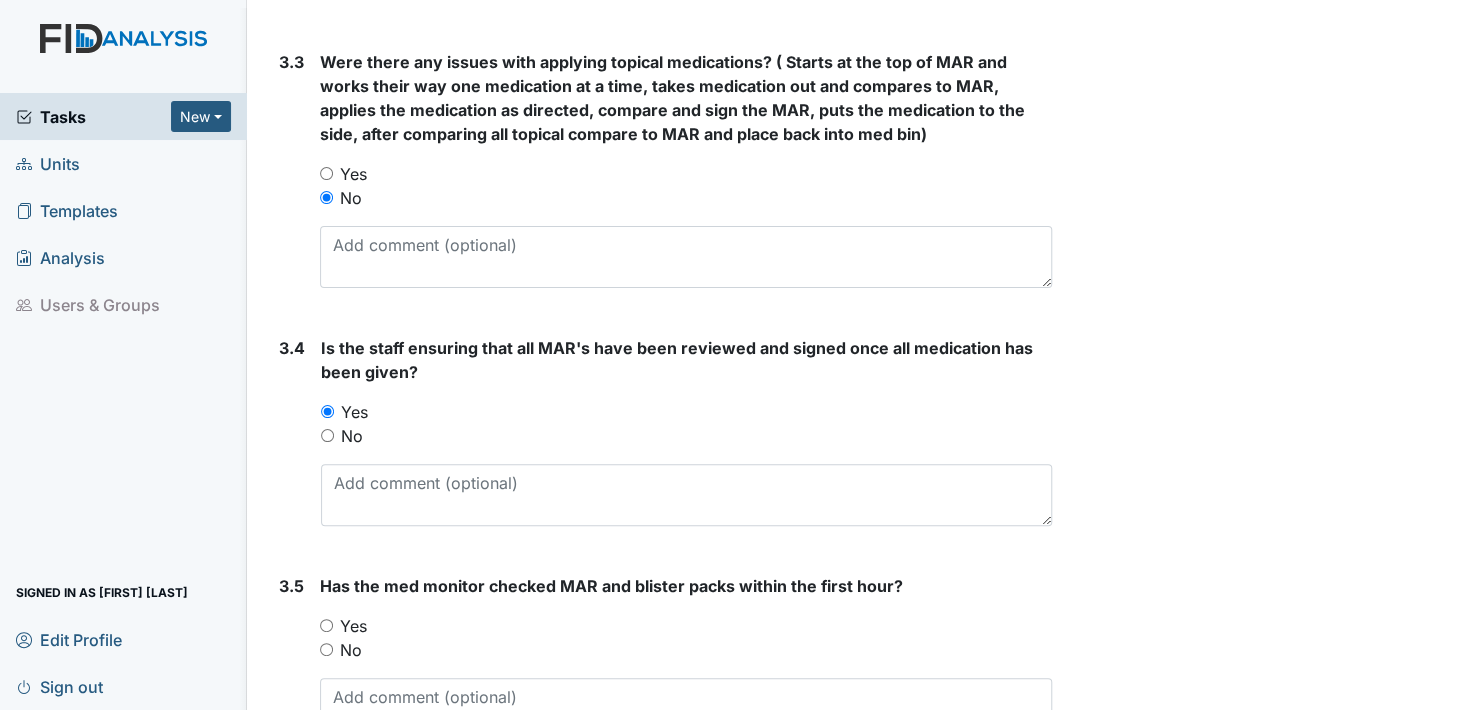 click on "Yes" at bounding box center [326, 625] 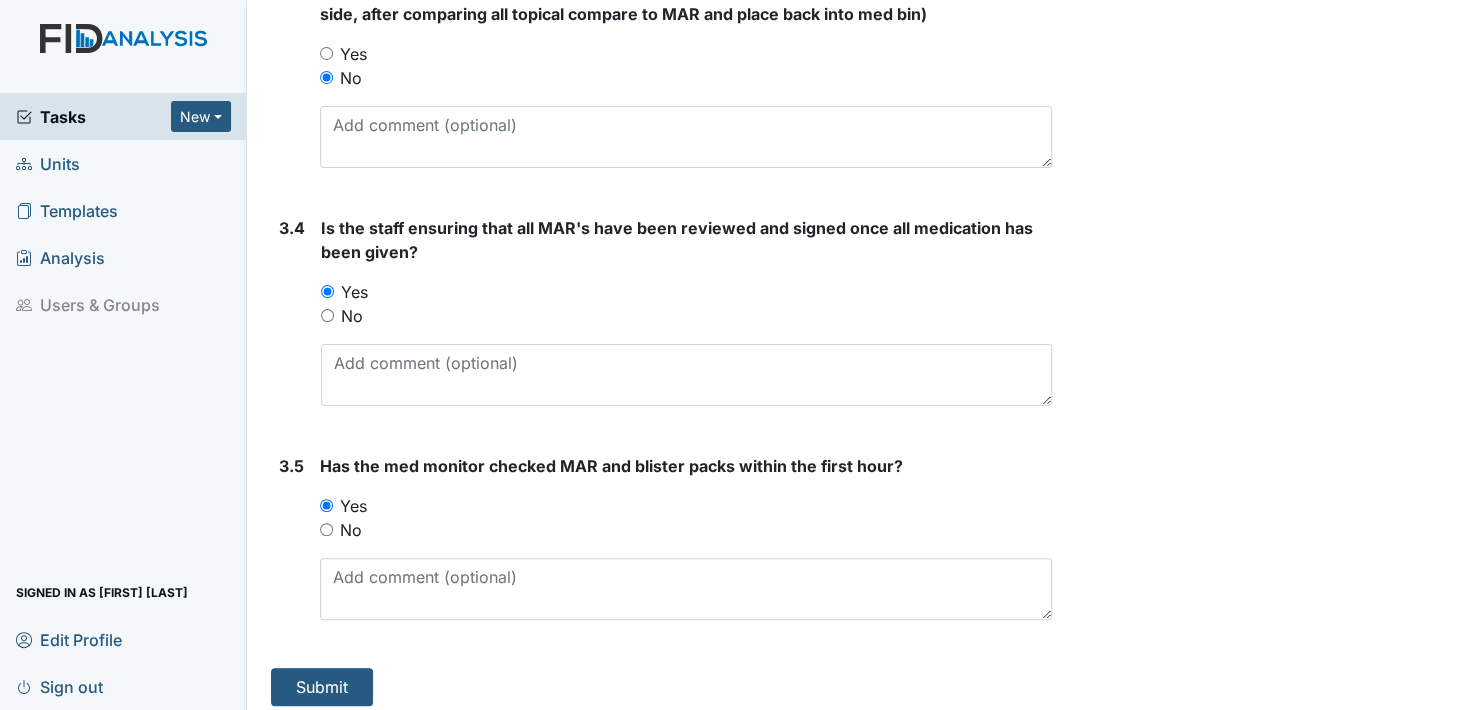 scroll, scrollTop: 3223, scrollLeft: 0, axis: vertical 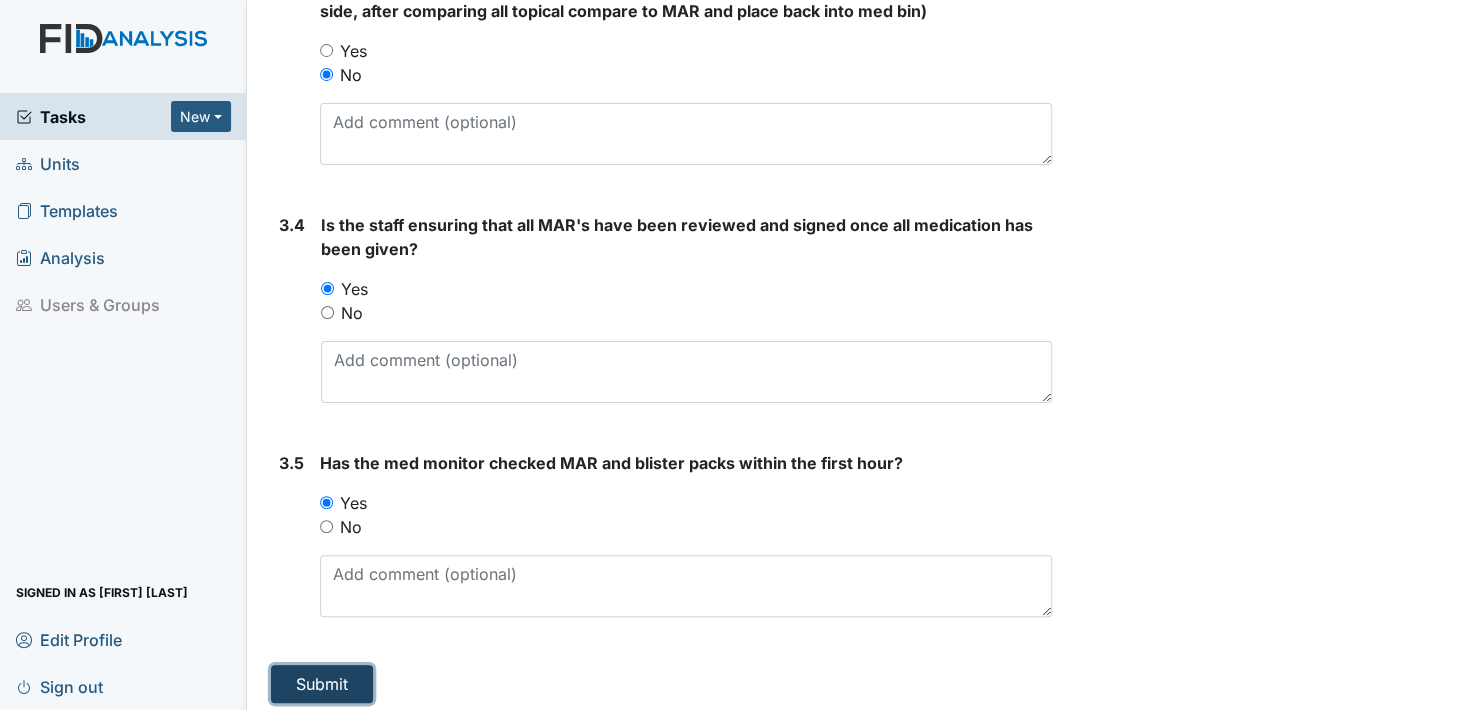 click on "Submit" at bounding box center (322, 684) 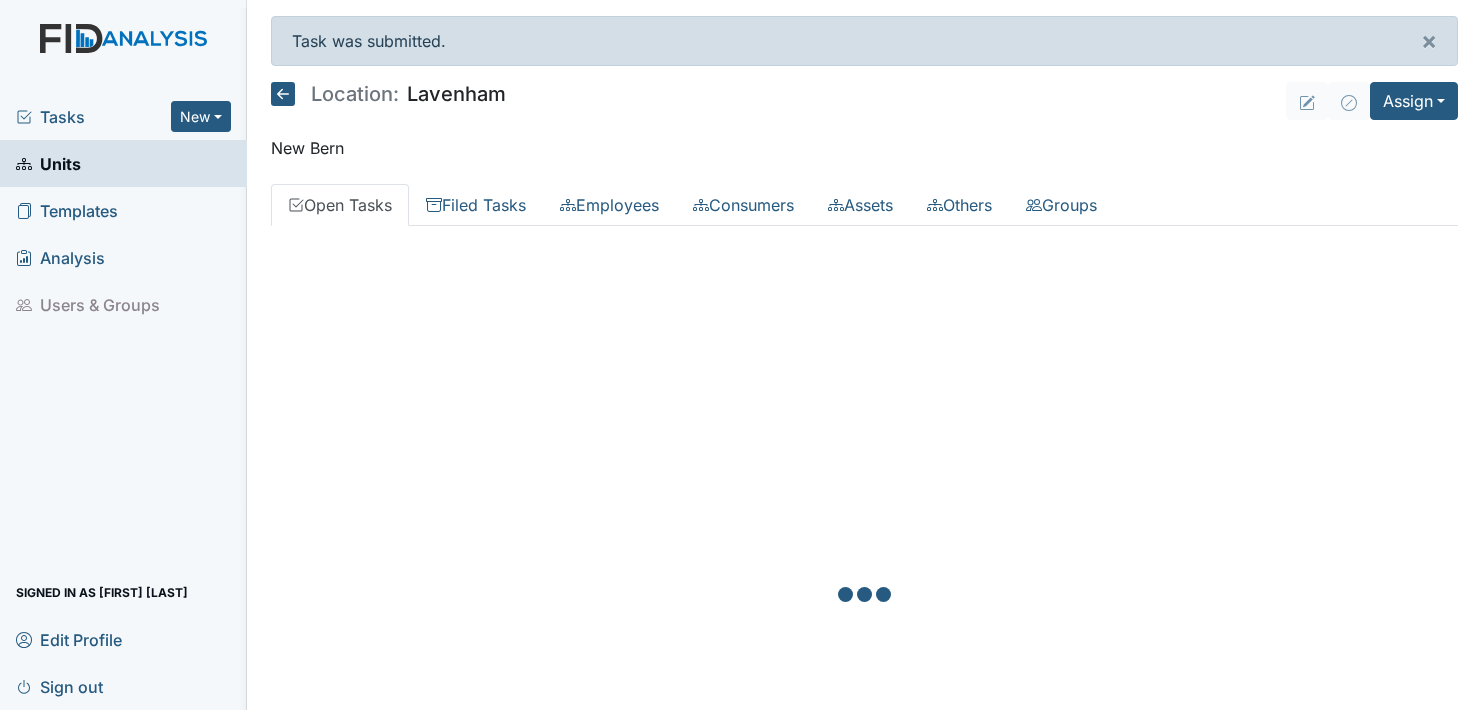 scroll, scrollTop: 0, scrollLeft: 0, axis: both 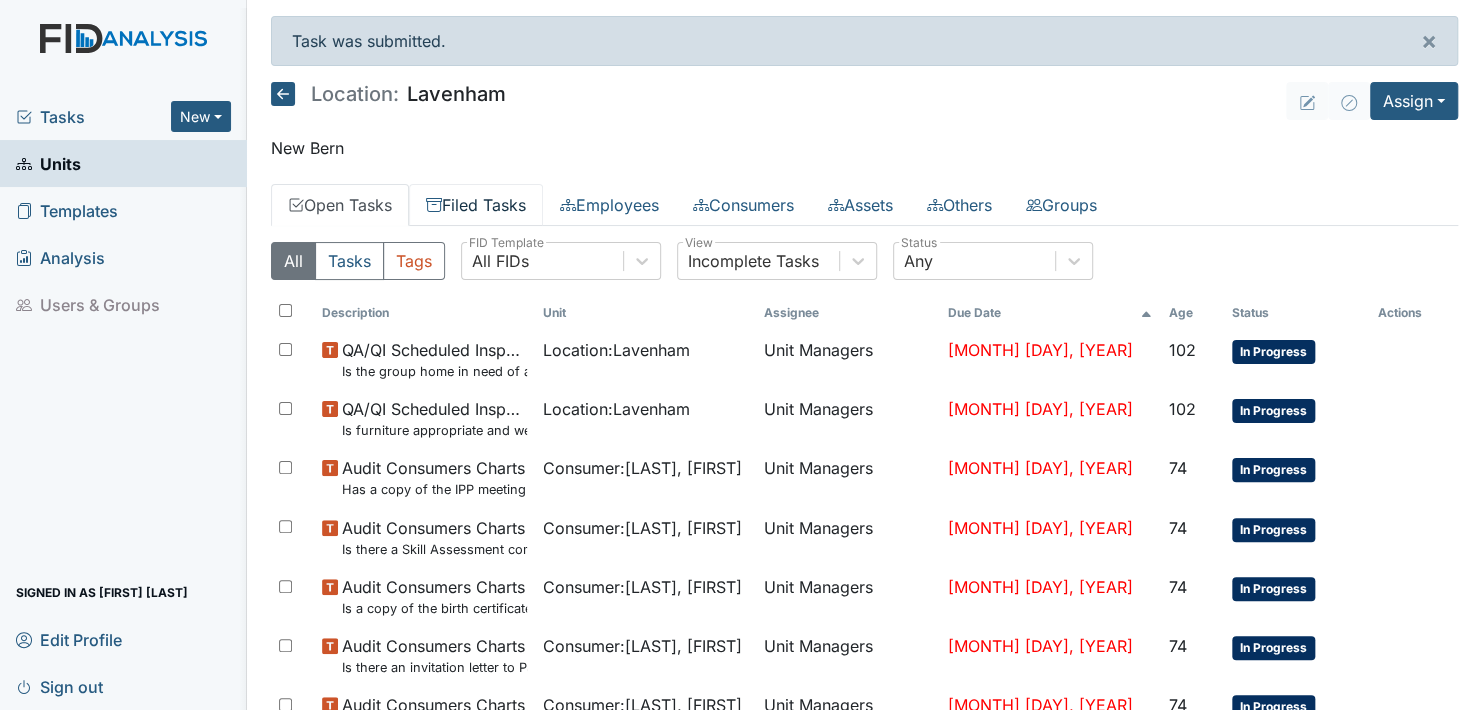 click on "Filed Tasks" at bounding box center (476, 205) 